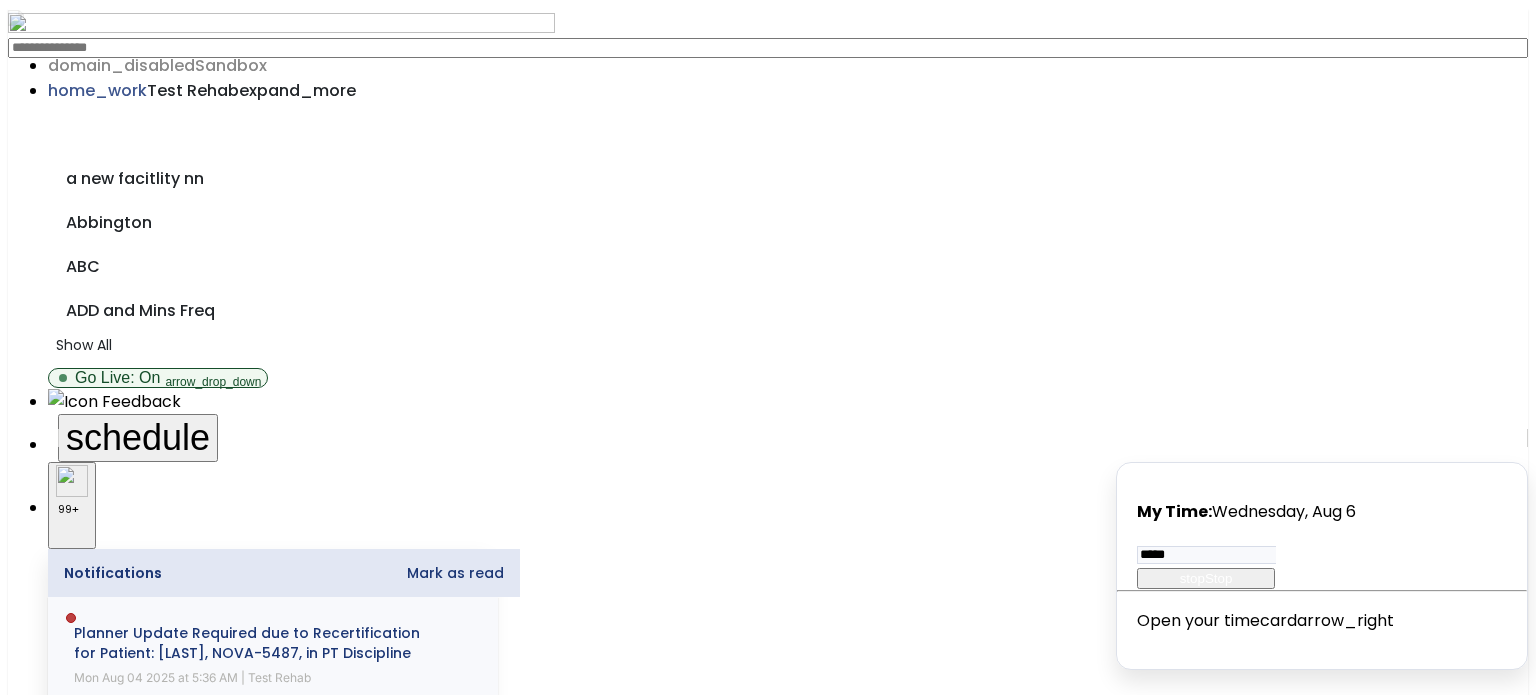 scroll, scrollTop: 0, scrollLeft: 0, axis: both 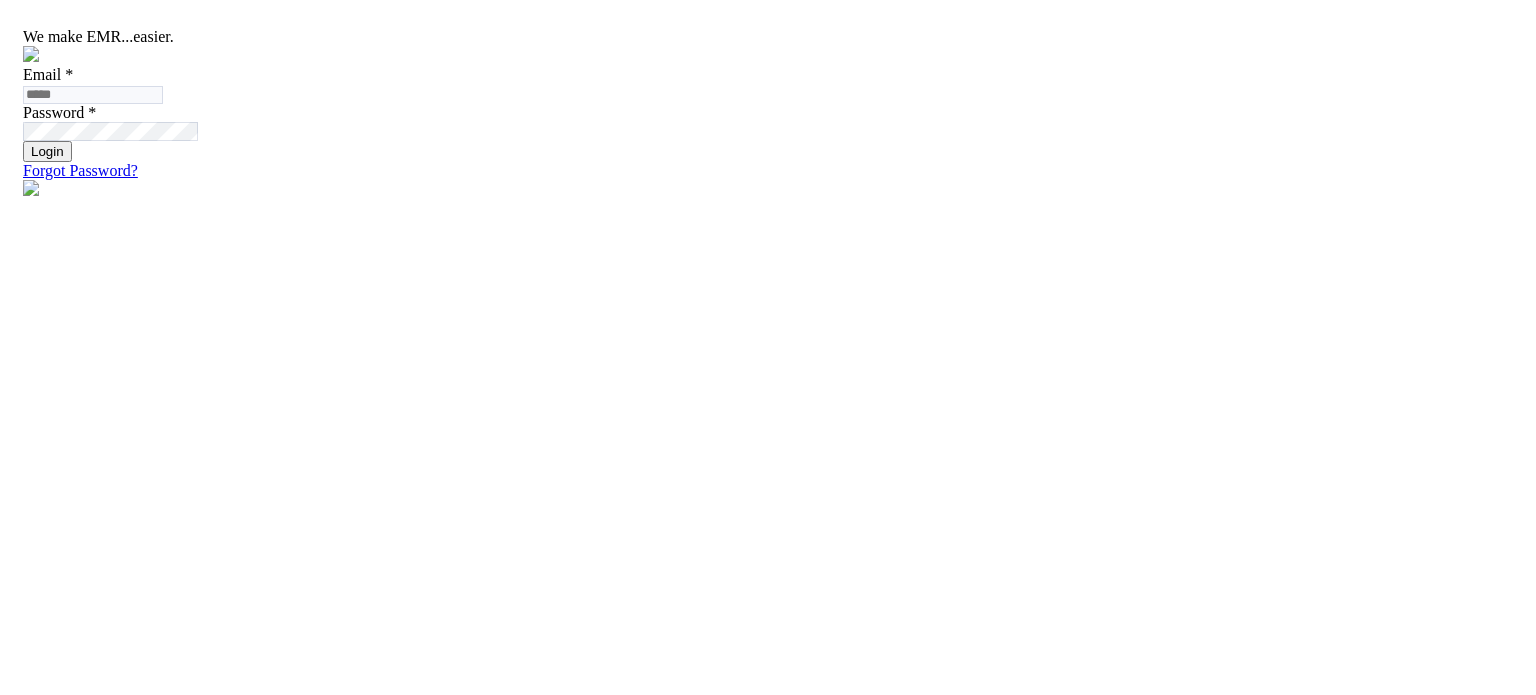 type on "**********" 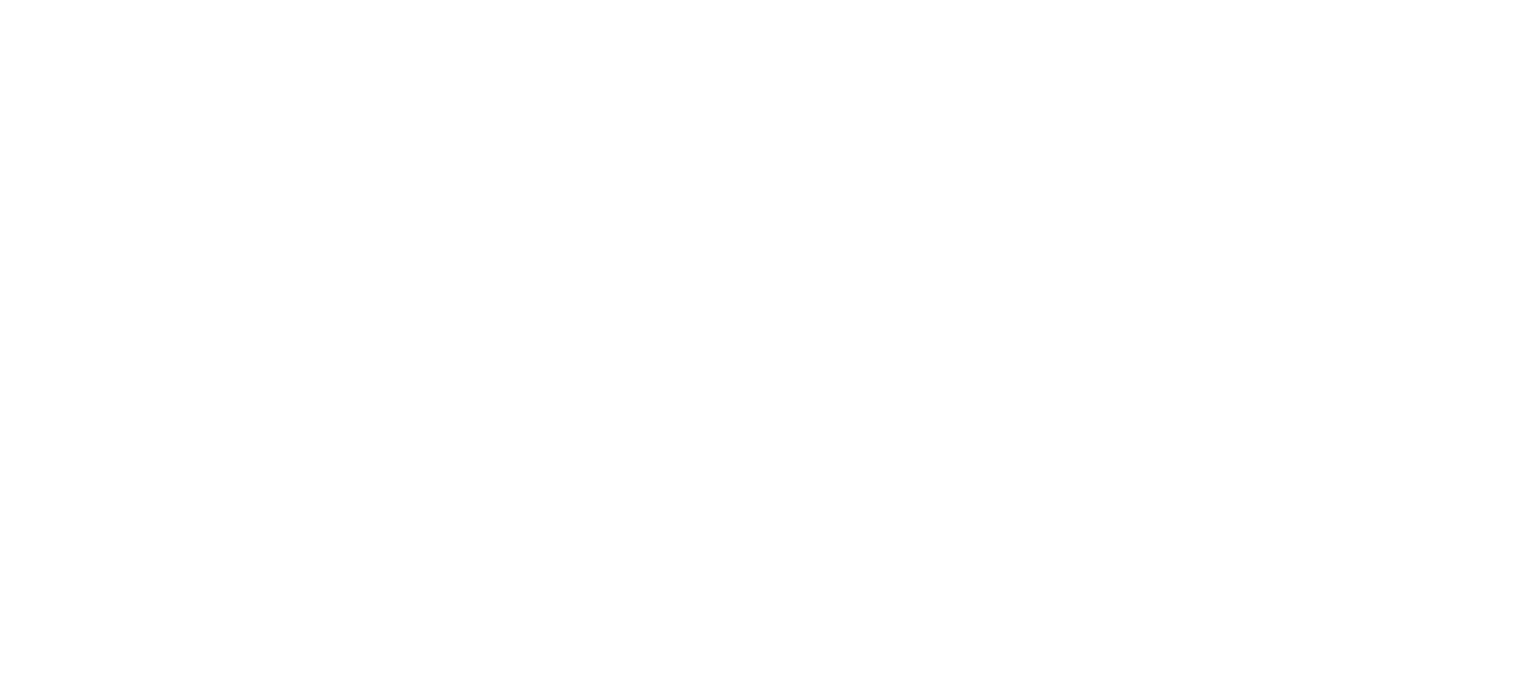 scroll, scrollTop: 0, scrollLeft: 0, axis: both 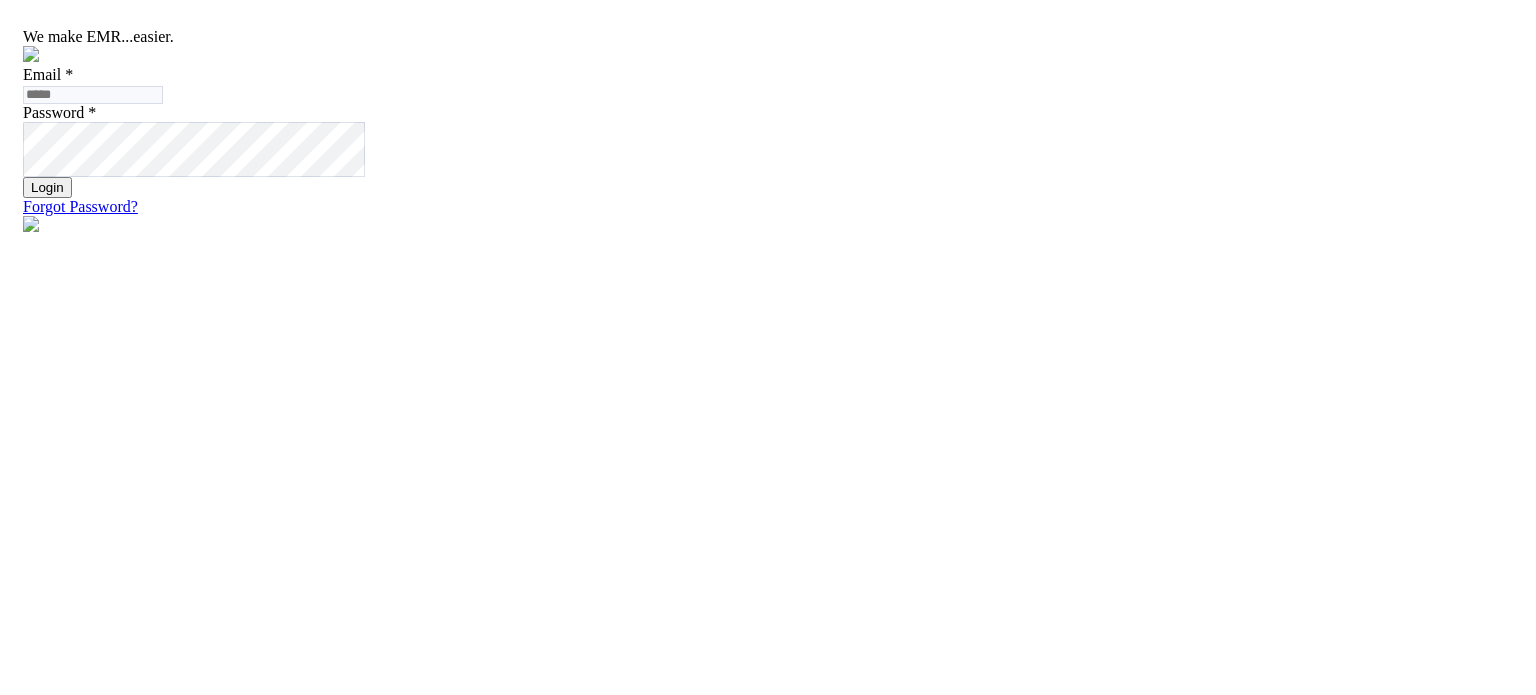 type on "**********" 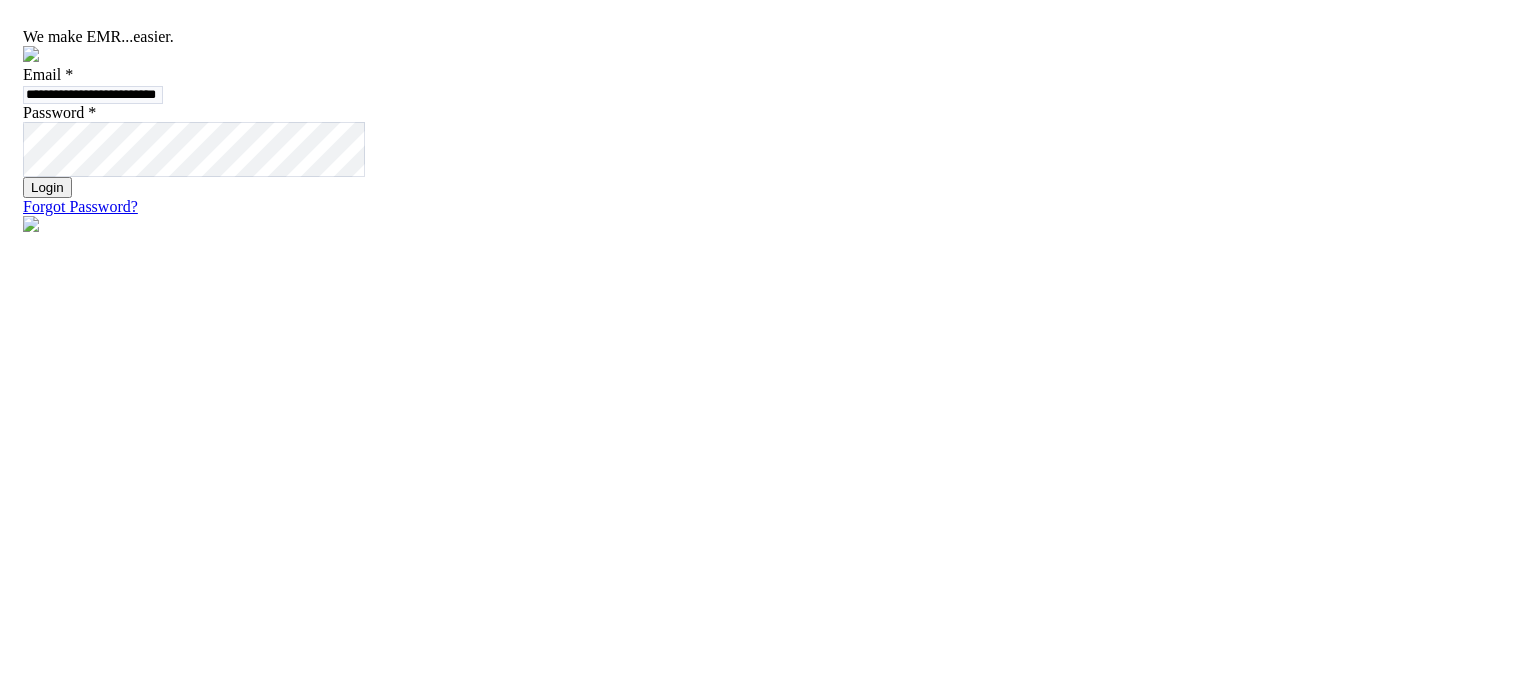 click on "Email * [EMAIL] Password * Login Forgot Password?" 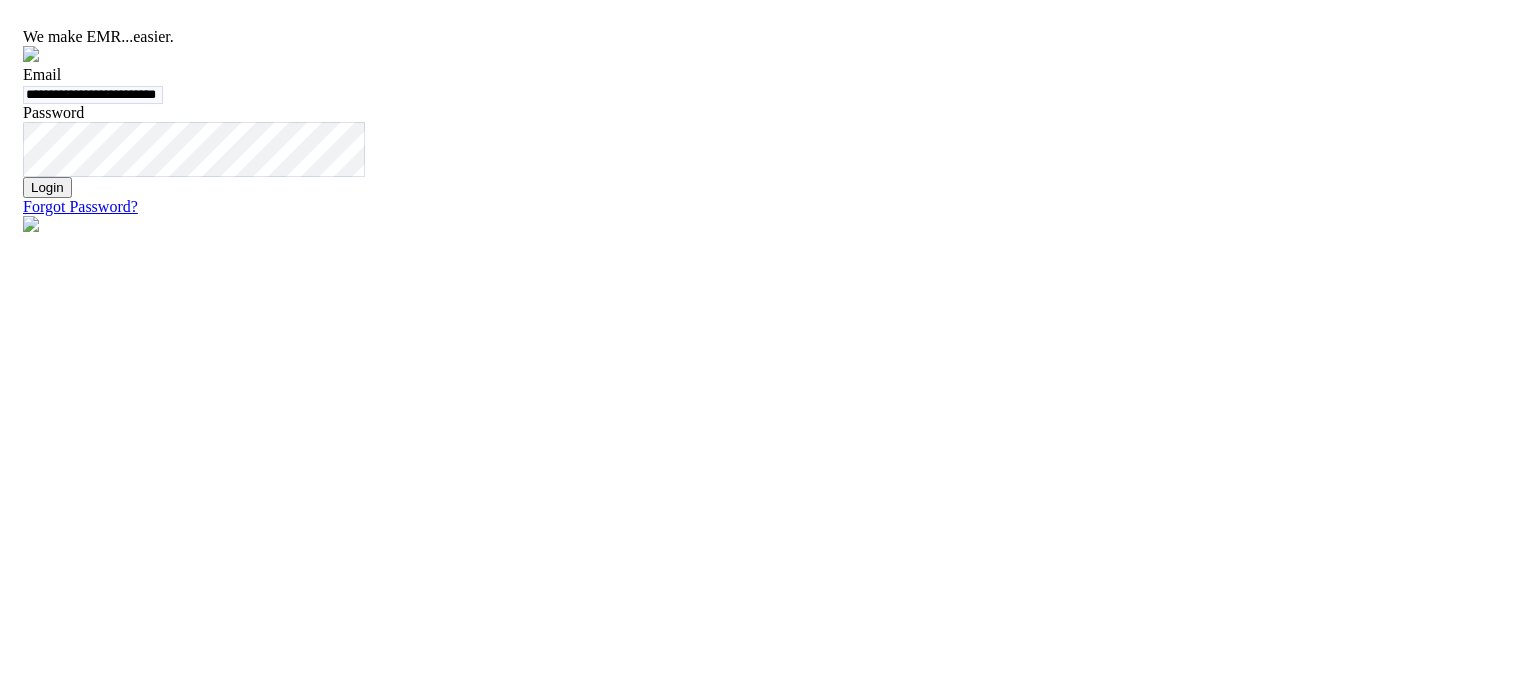 click on "Login" 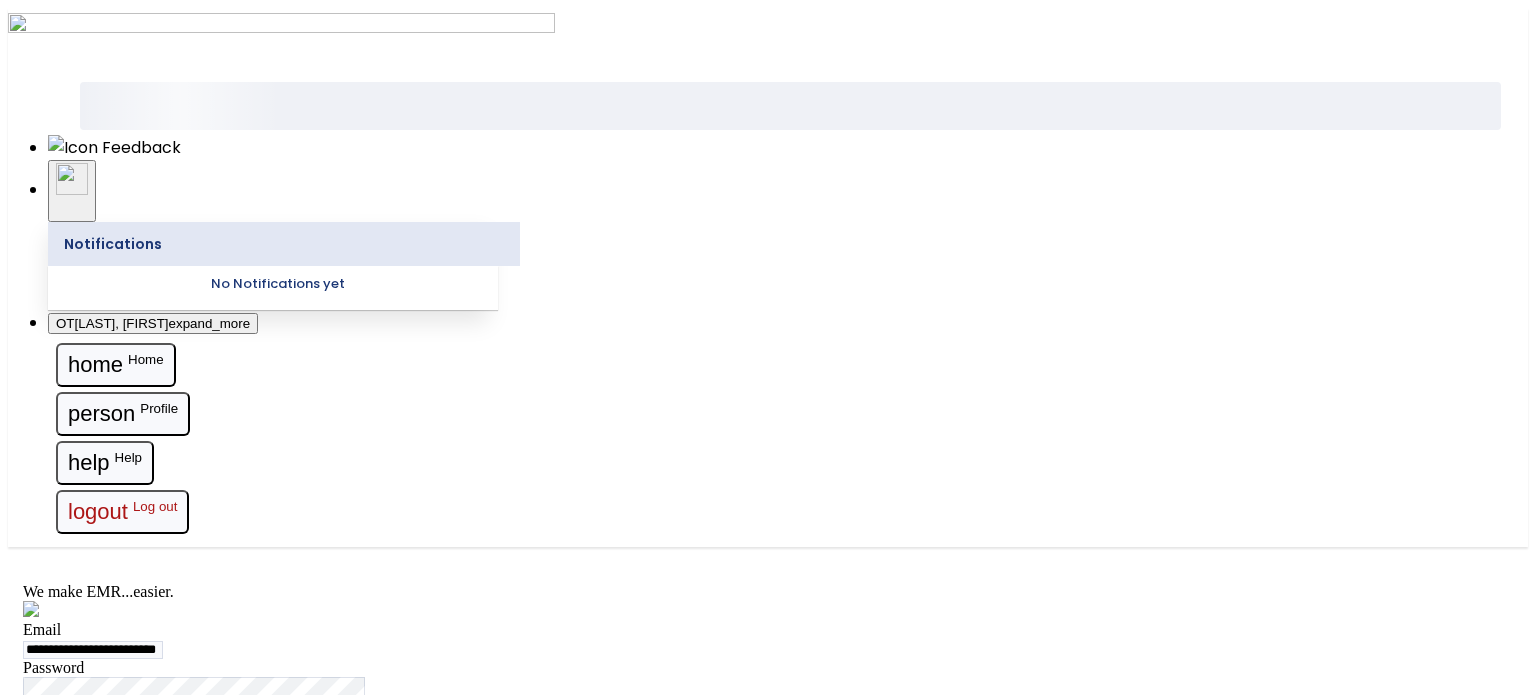 select on "***" 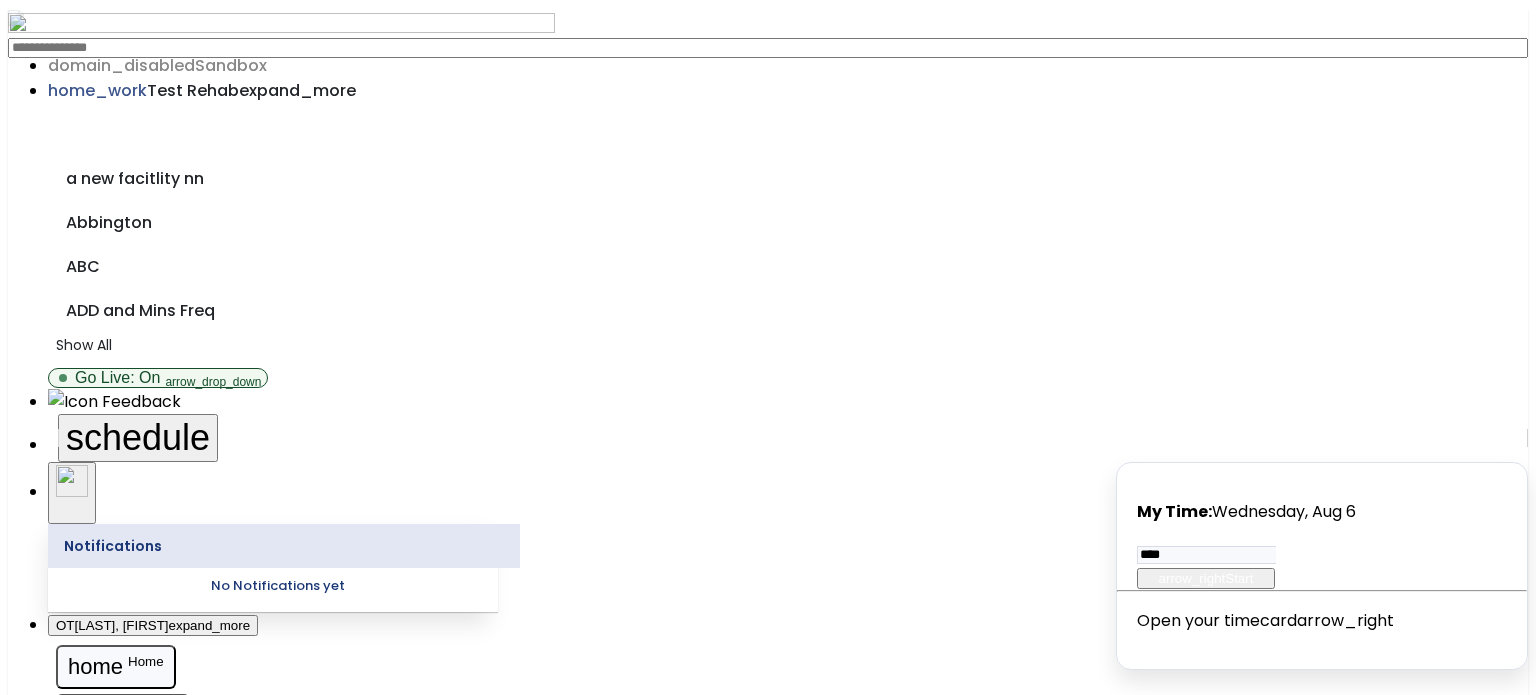 select on "***" 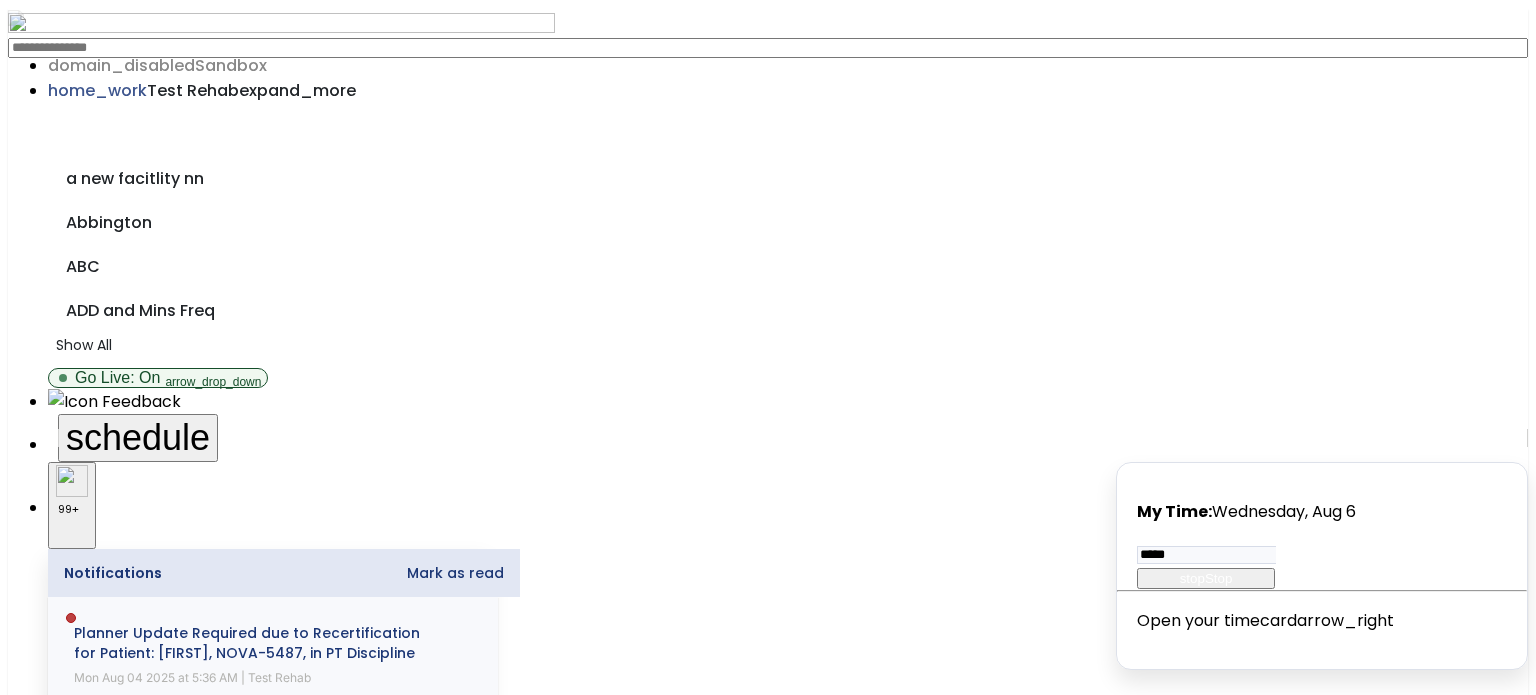 click on "open_in_new" at bounding box center [97, 1906] 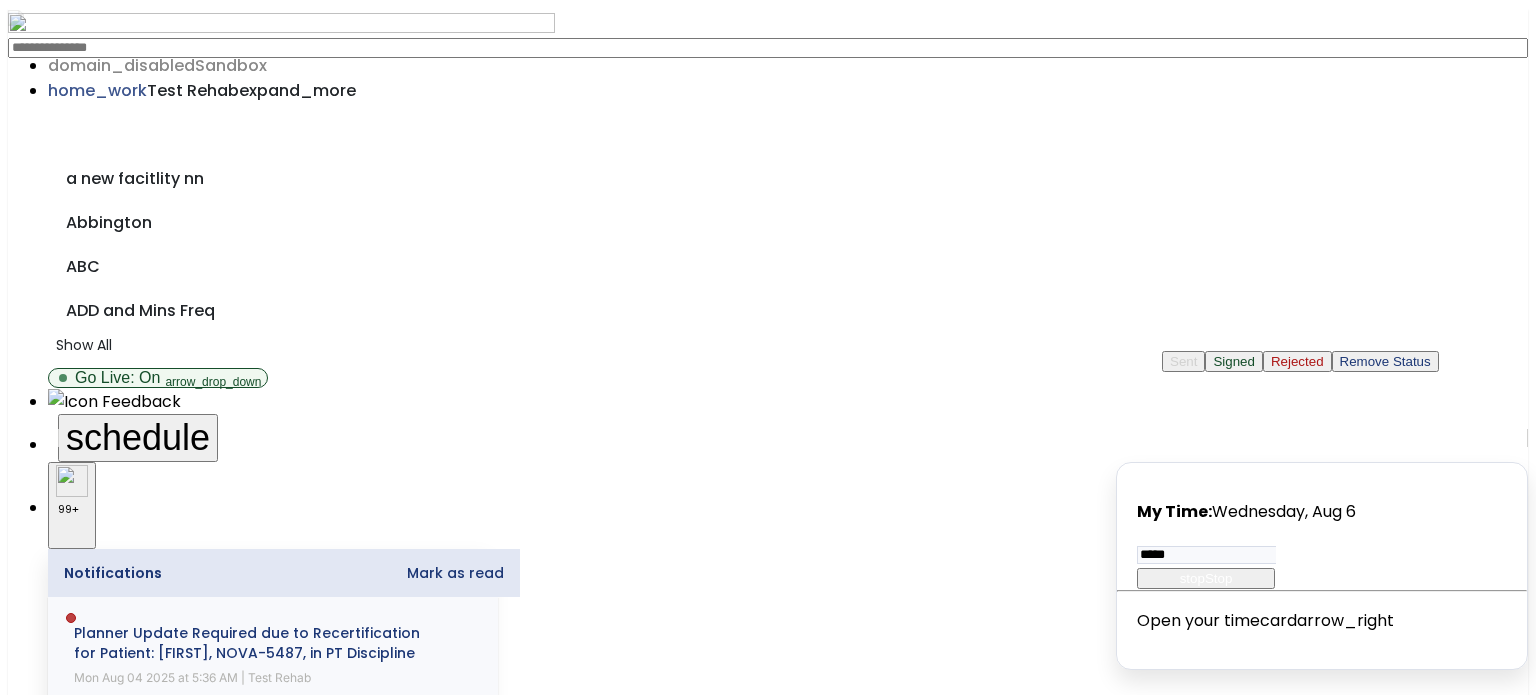 click on "Rejected" at bounding box center (1297, 361) 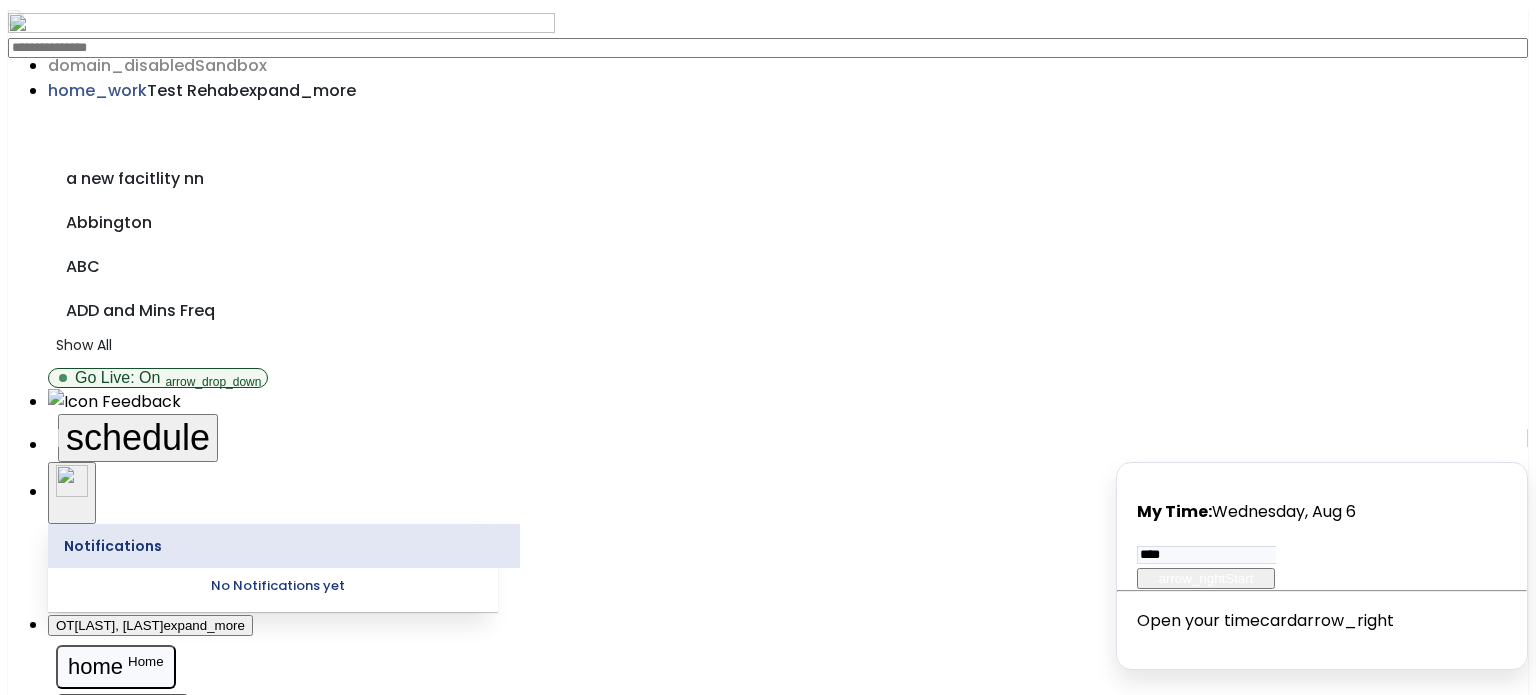 scroll, scrollTop: 0, scrollLeft: 0, axis: both 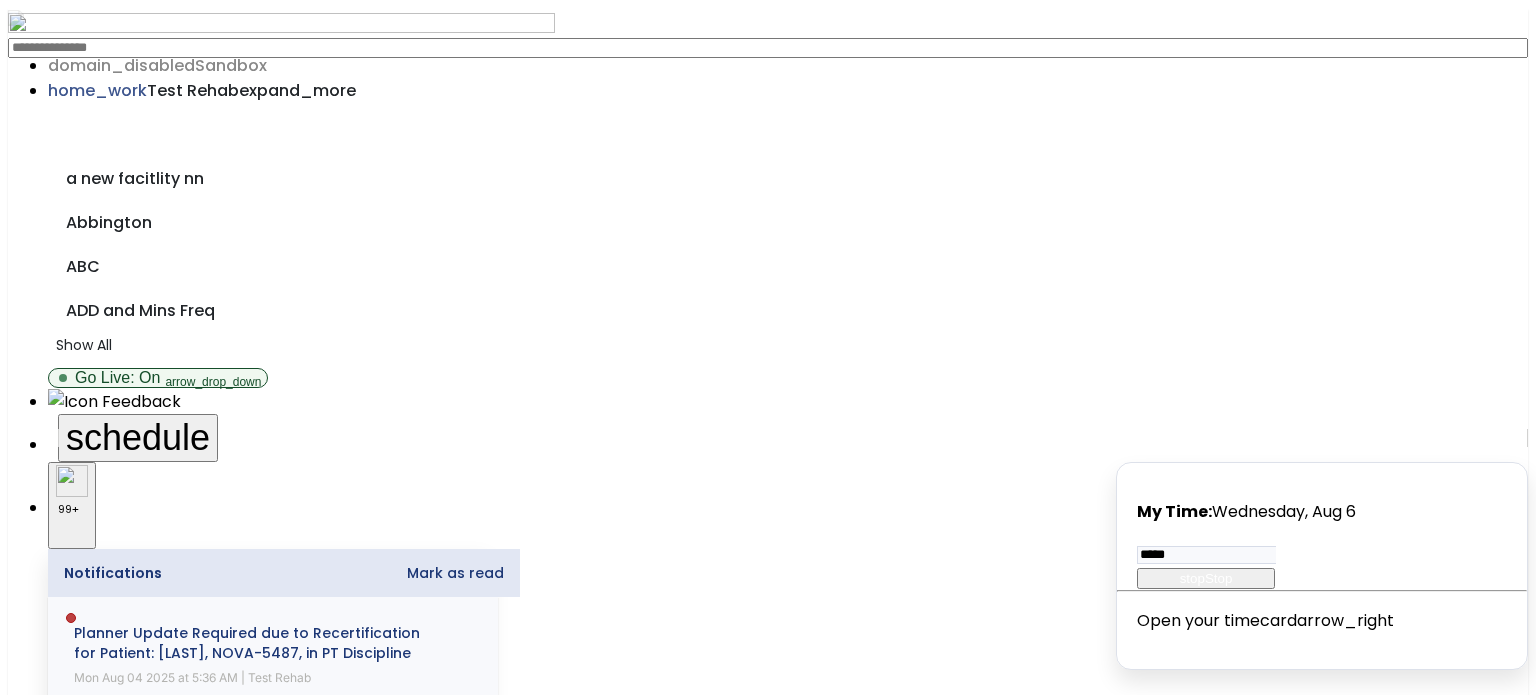click on "Other" at bounding box center (767, 2195) 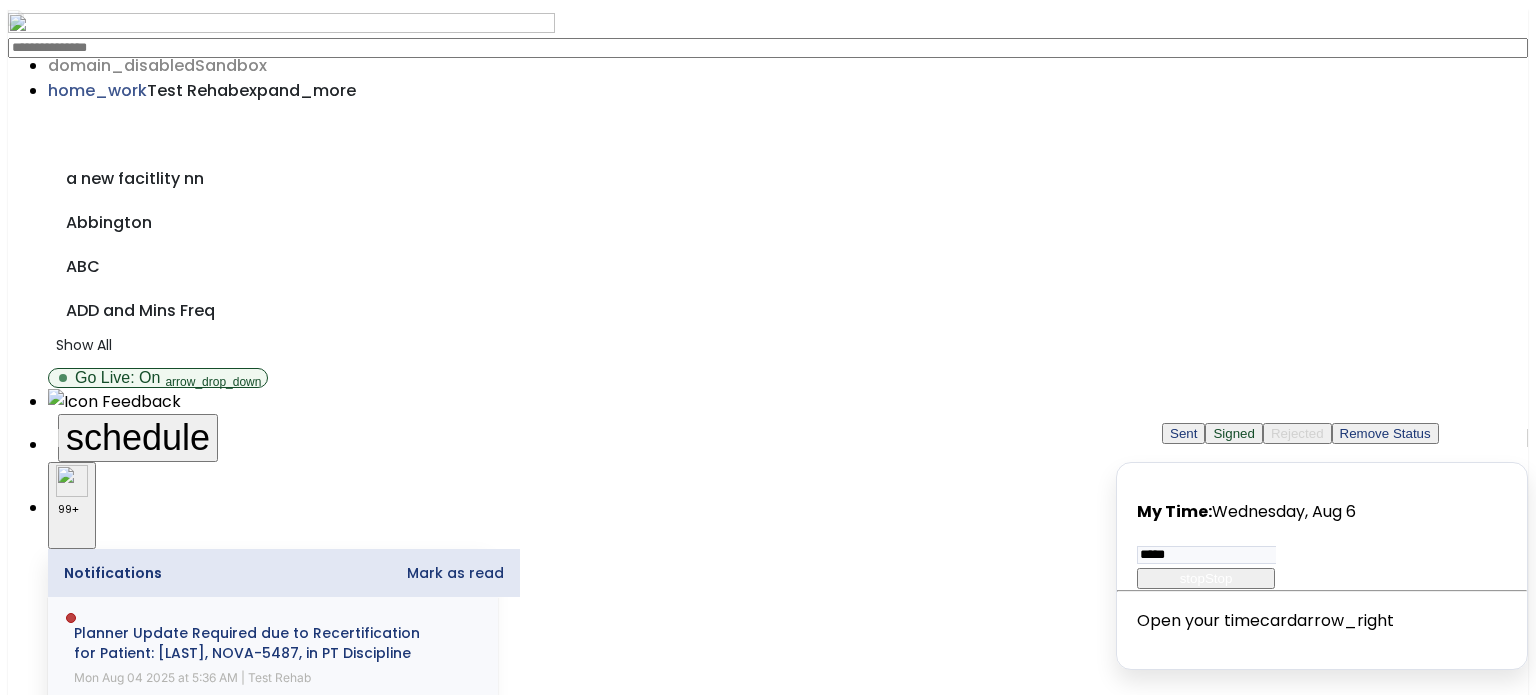 click on "Signed" at bounding box center [1234, 433] 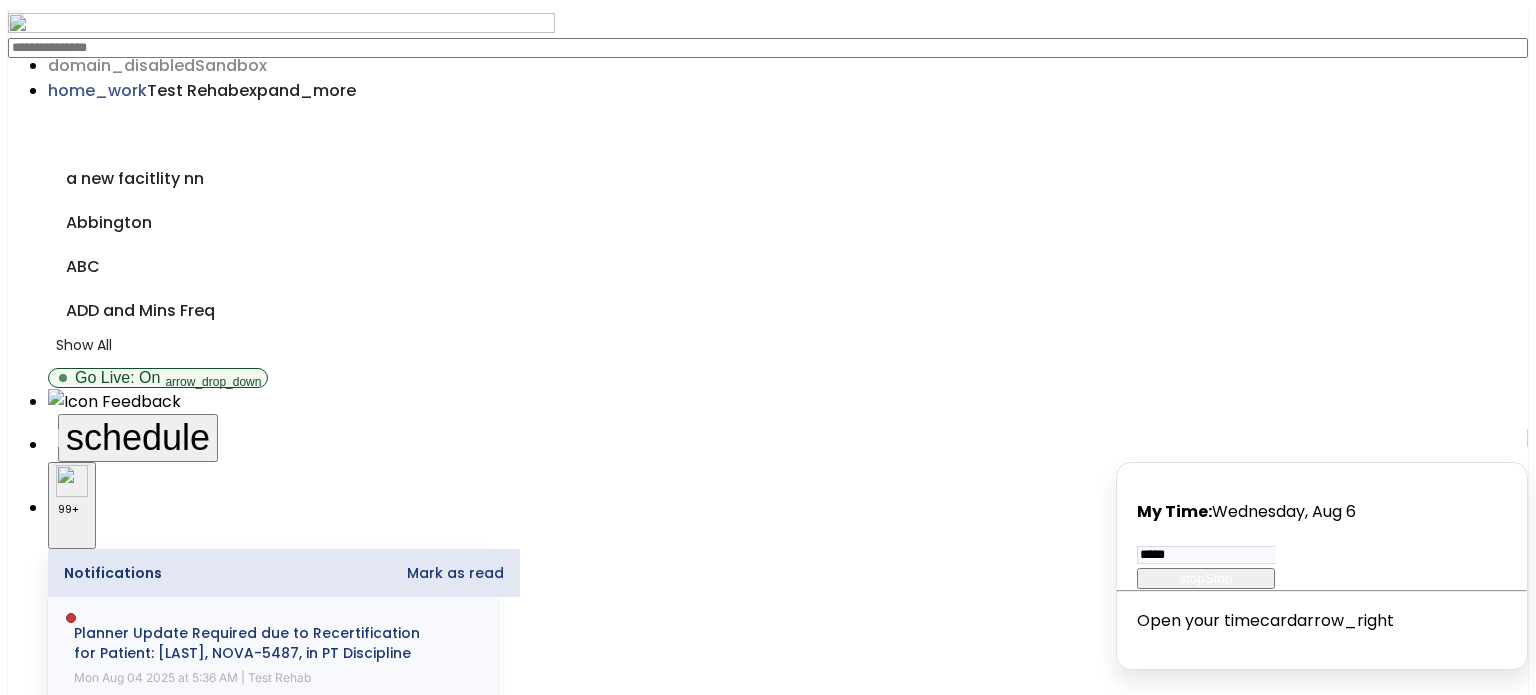 click on "Signed" 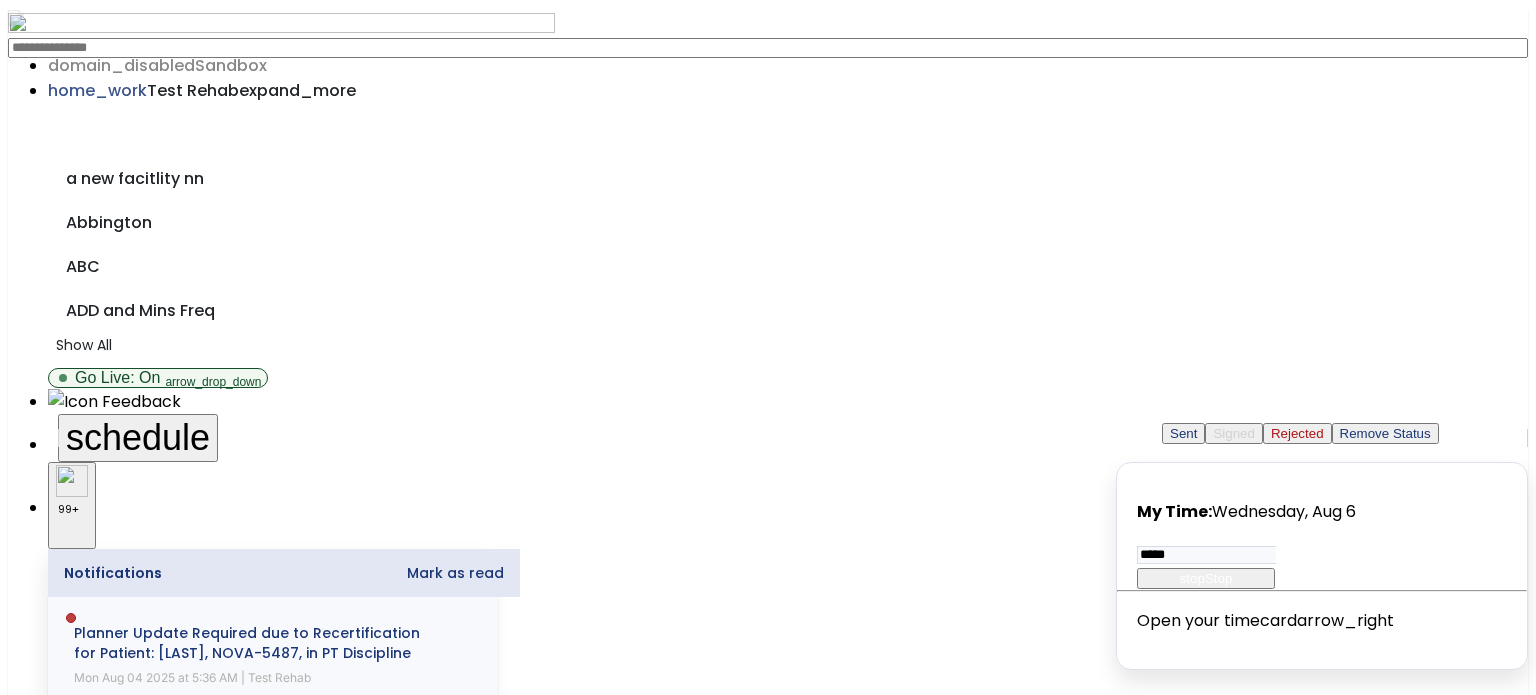 click on "Sent" at bounding box center [1183, 433] 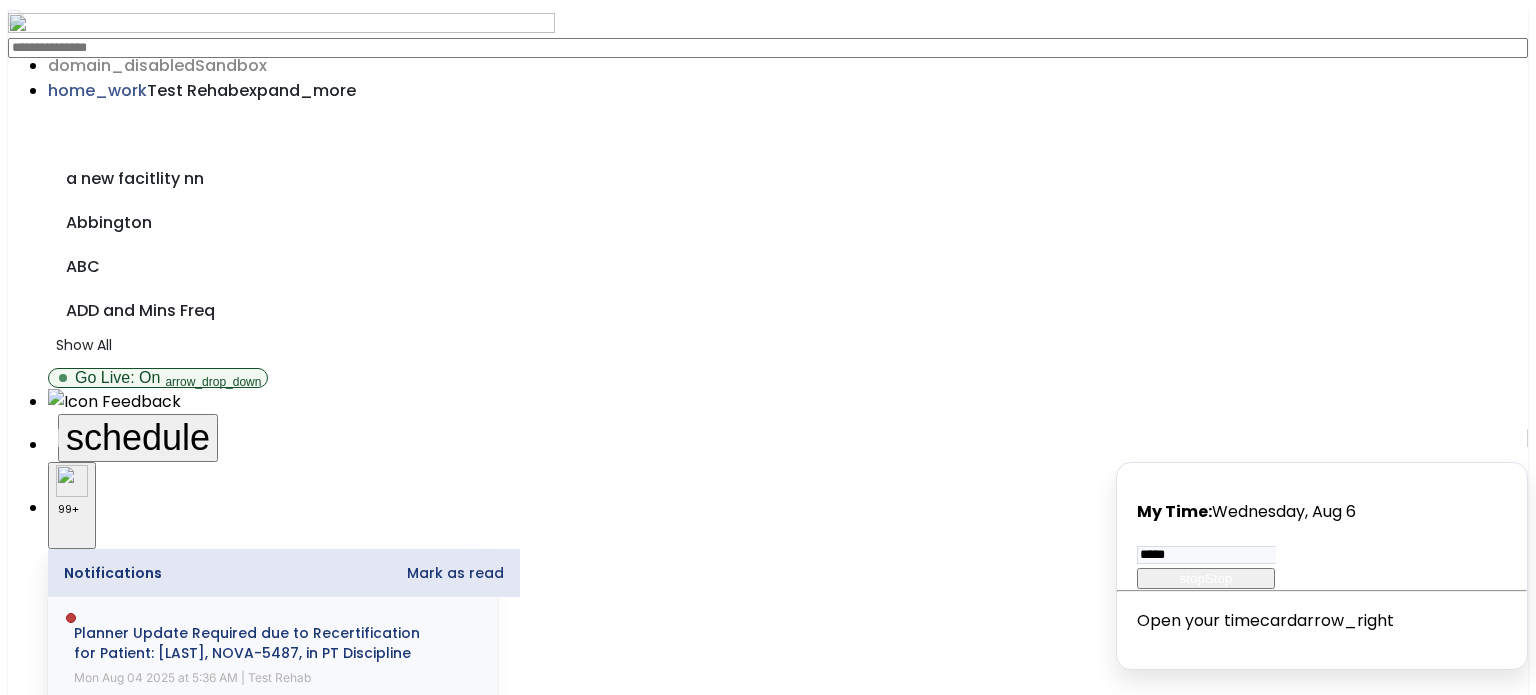 click on "Sent" 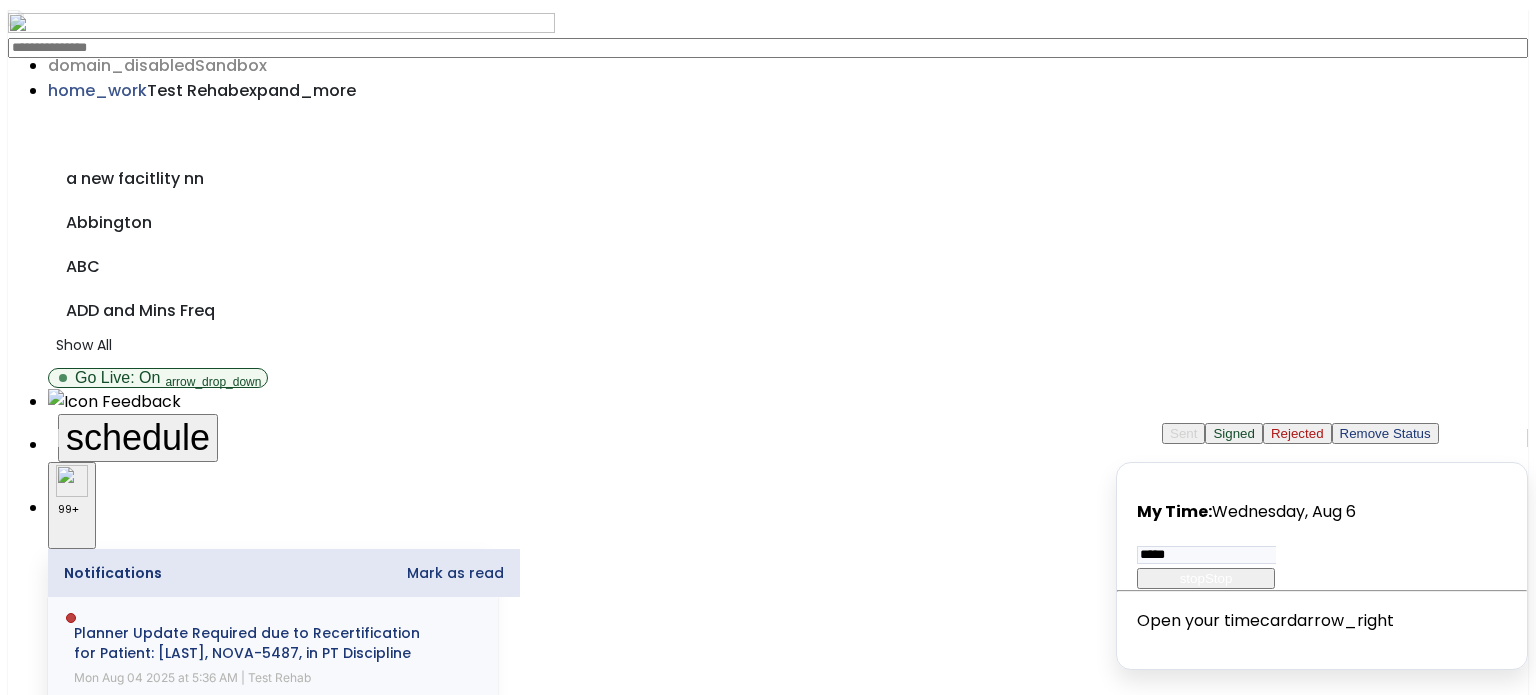 click on "Signed" at bounding box center (1234, 433) 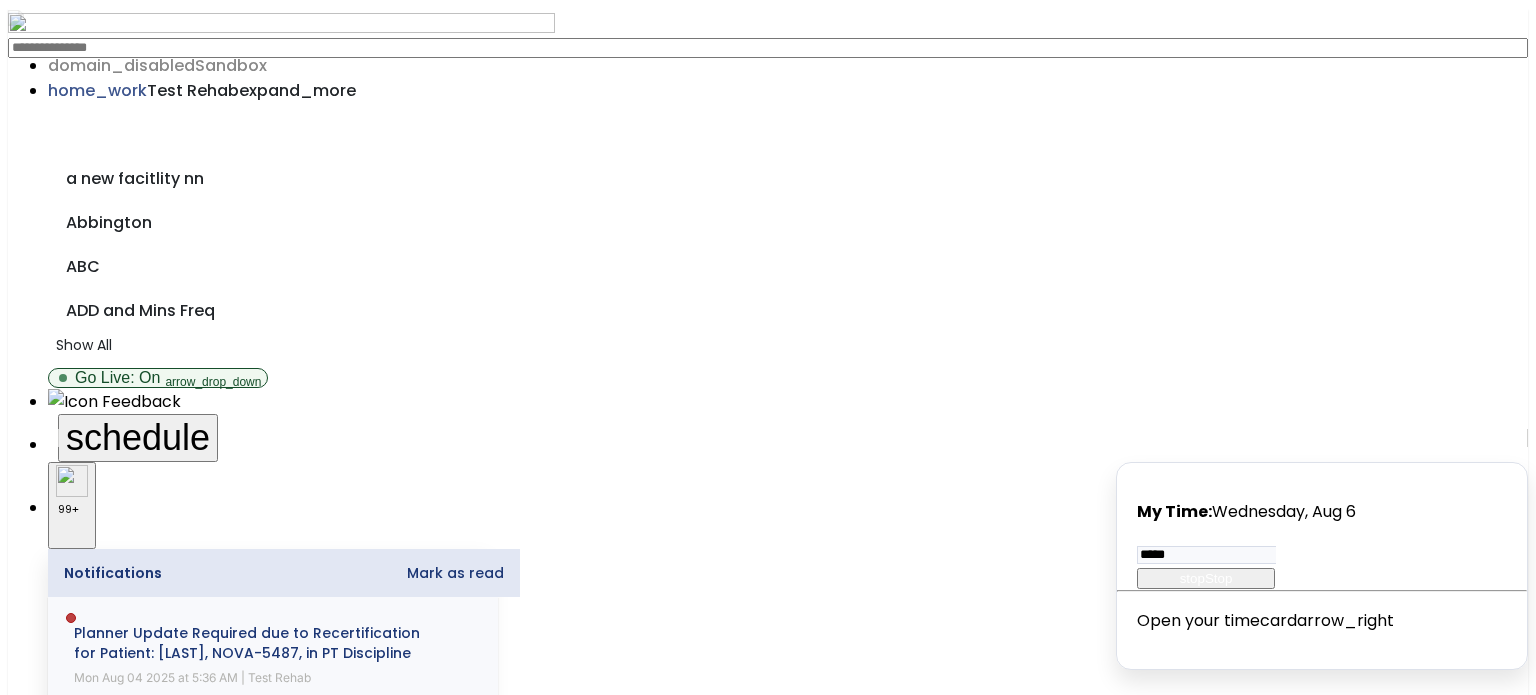 click on "Signed" 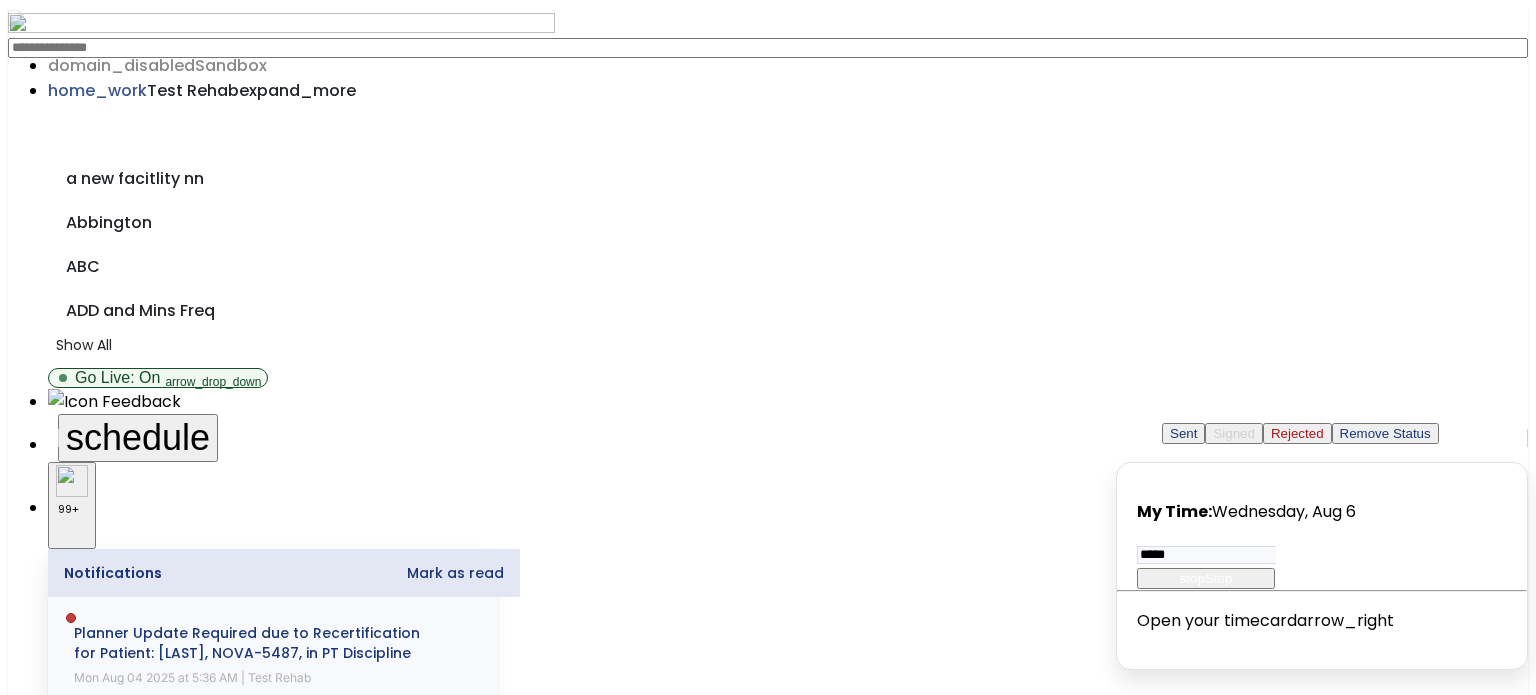 click on "Remove Status" at bounding box center [1385, 433] 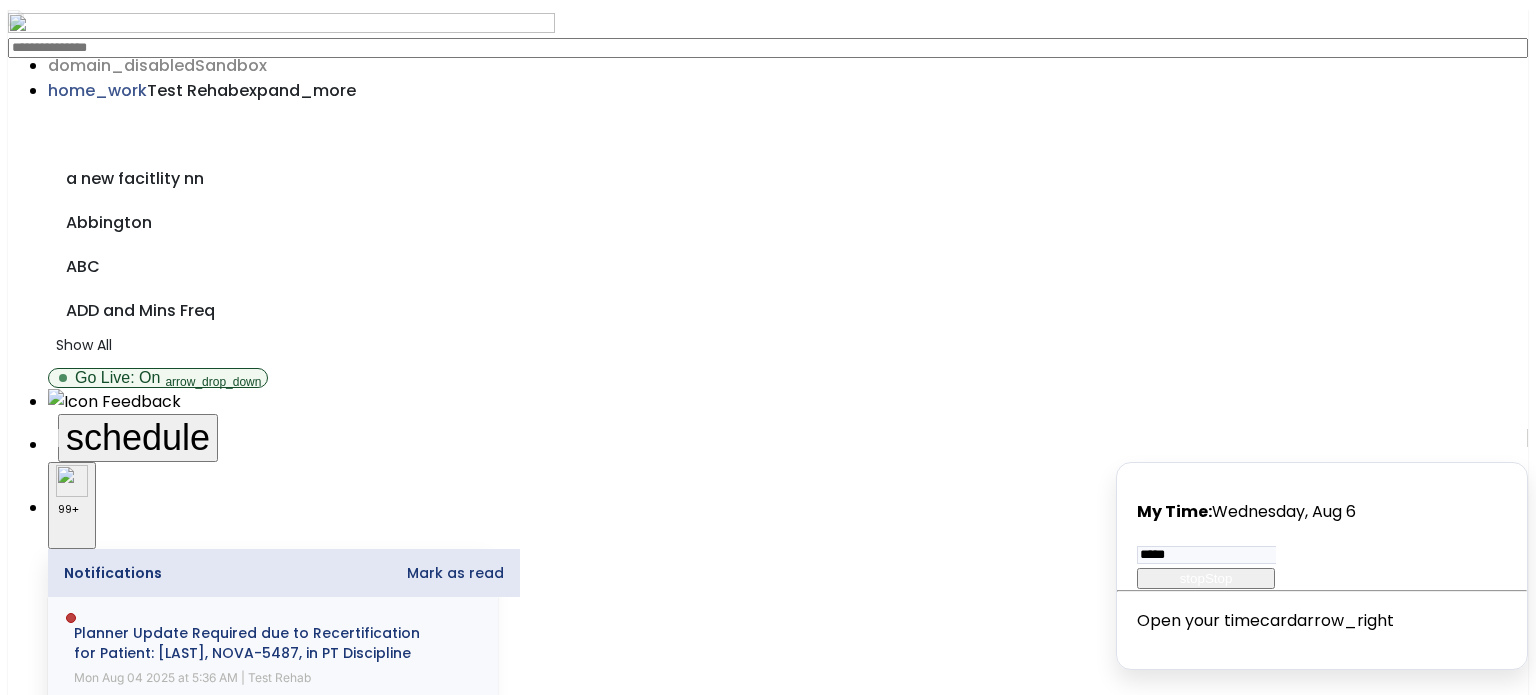 click on "Enter Status" 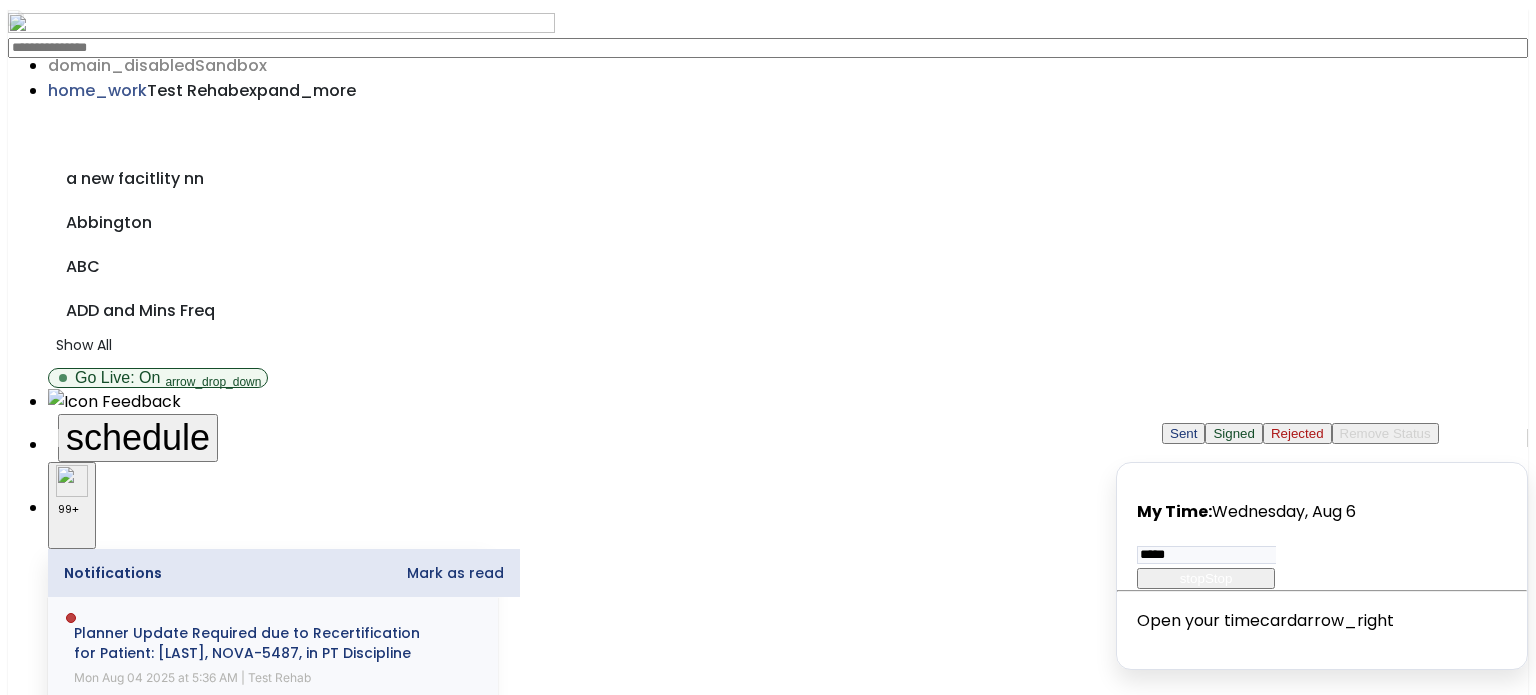 click on "Sent" at bounding box center (1183, 433) 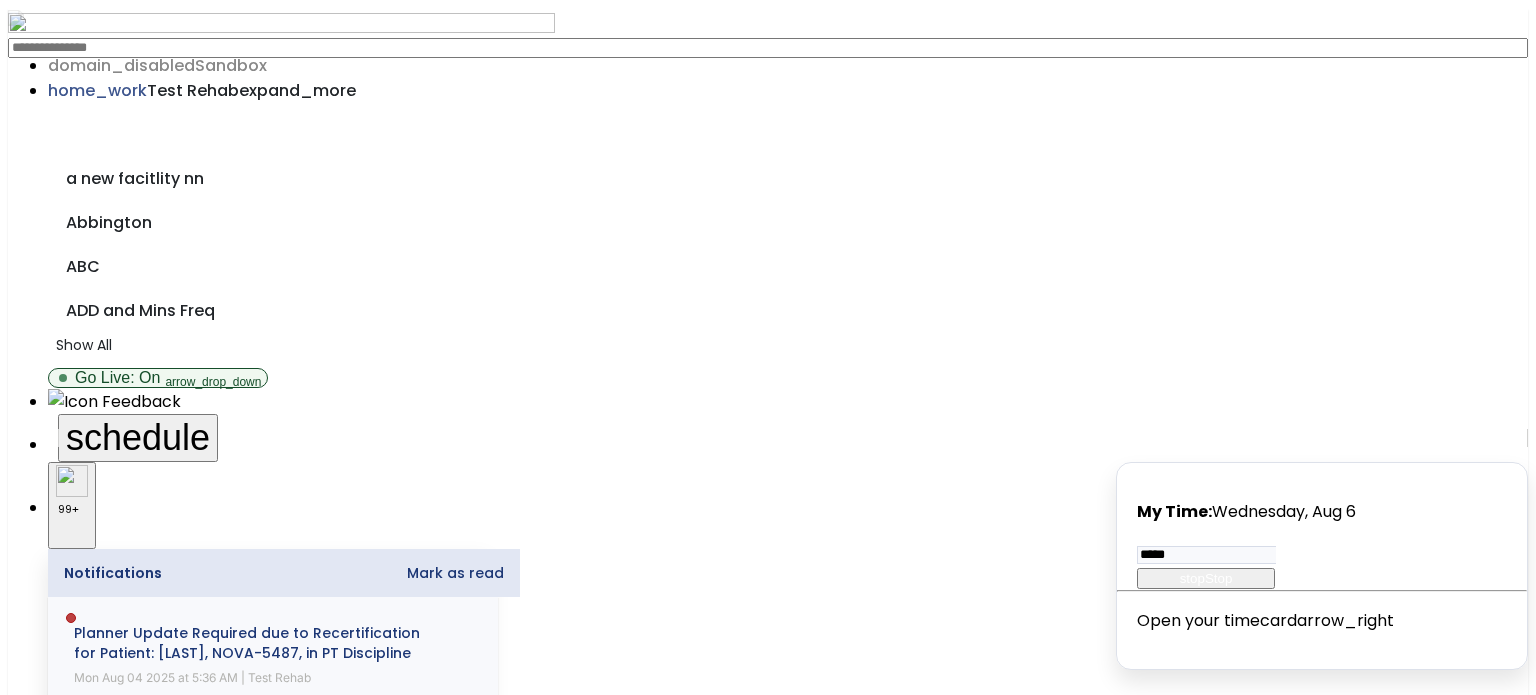 click on "Sent" 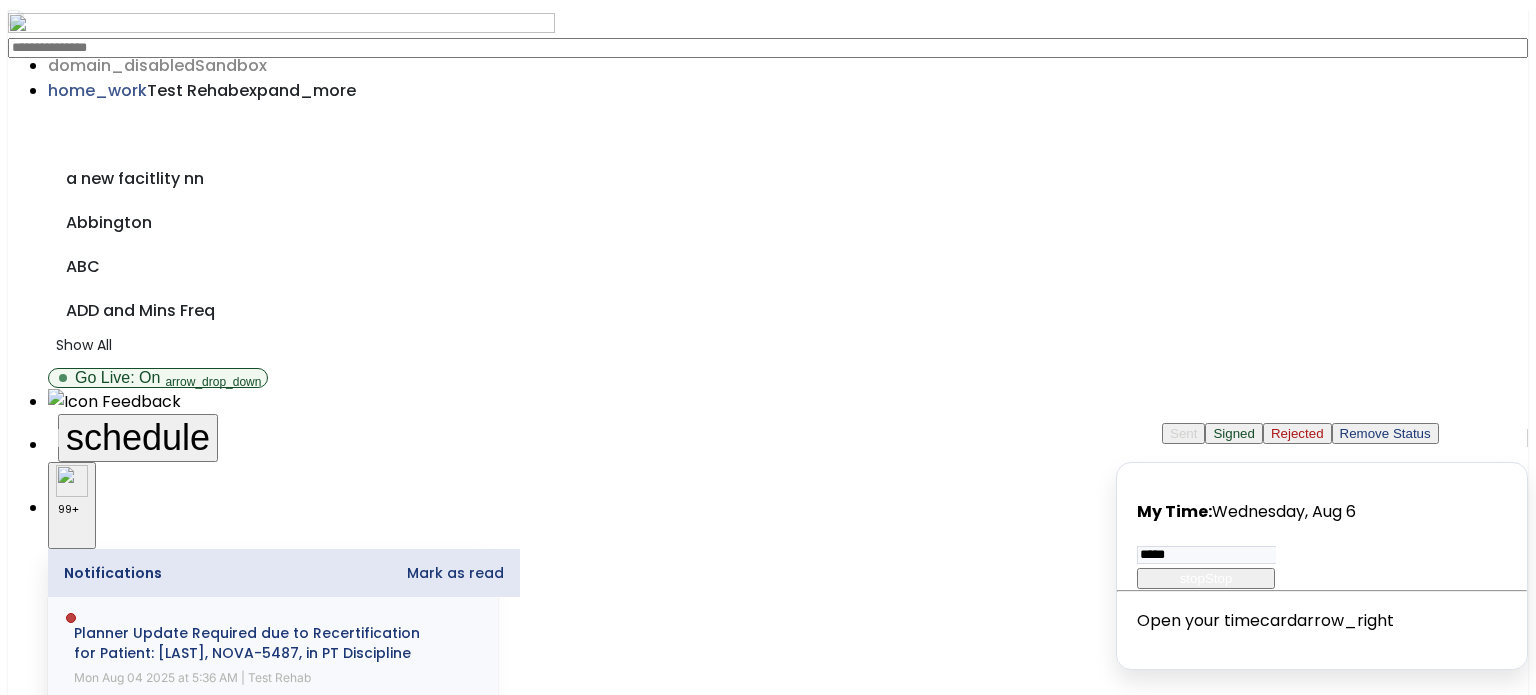 click on "Rejected" at bounding box center (1297, 433) 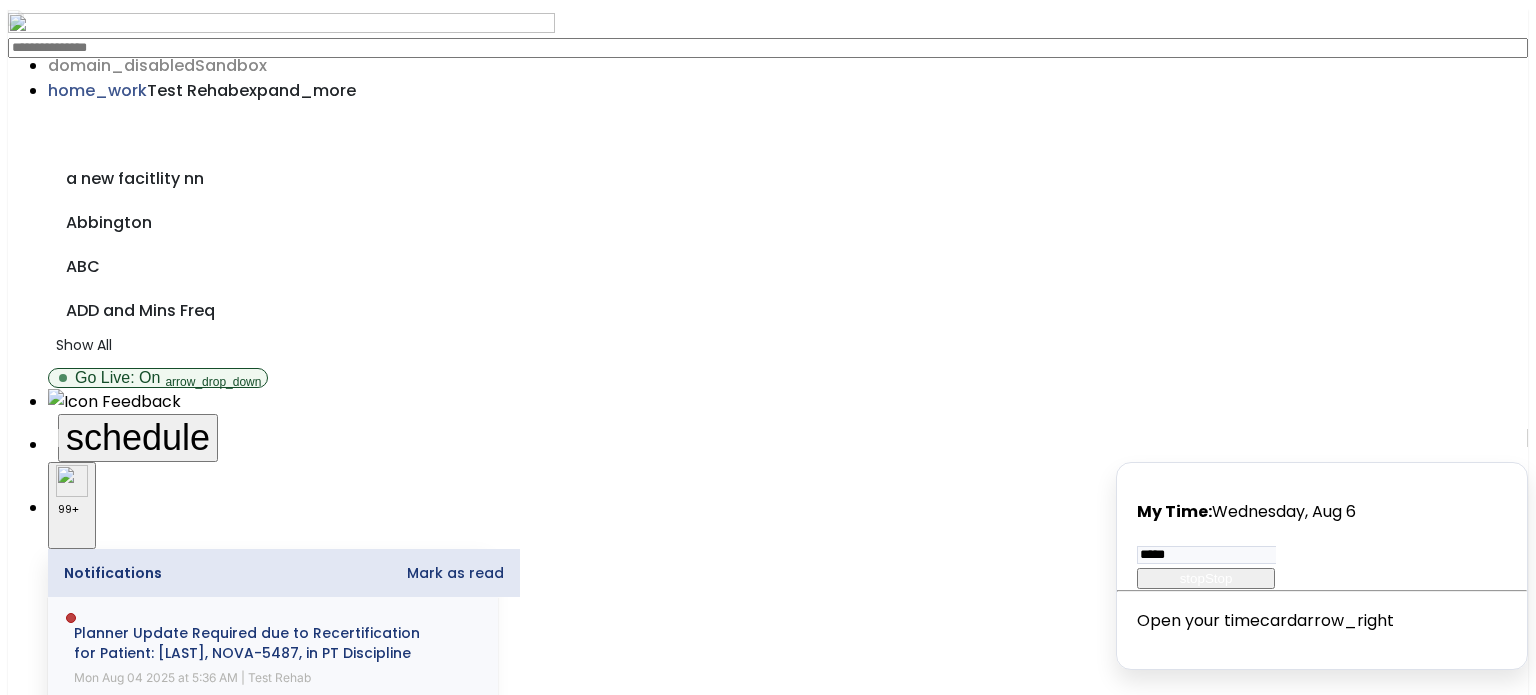 click on "Rejected" 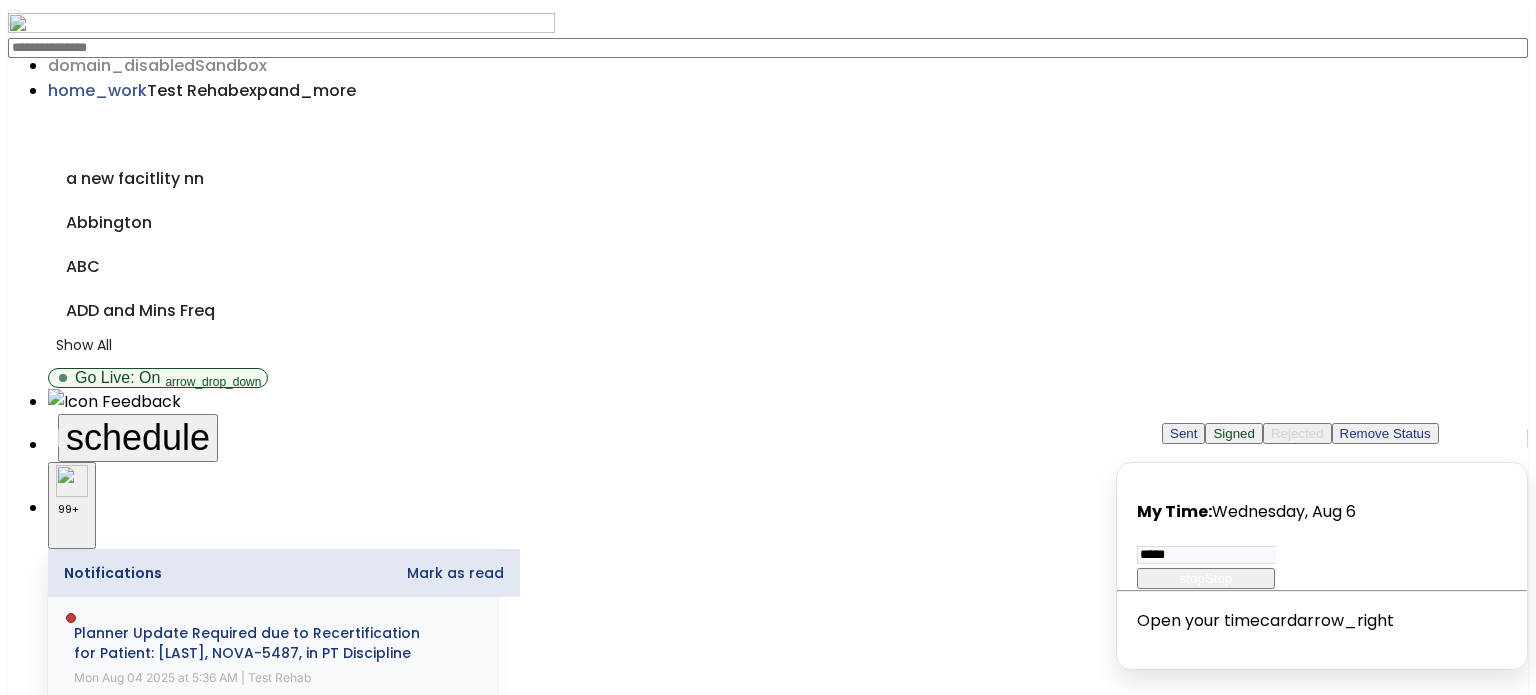 click on "Signed" at bounding box center (1234, 433) 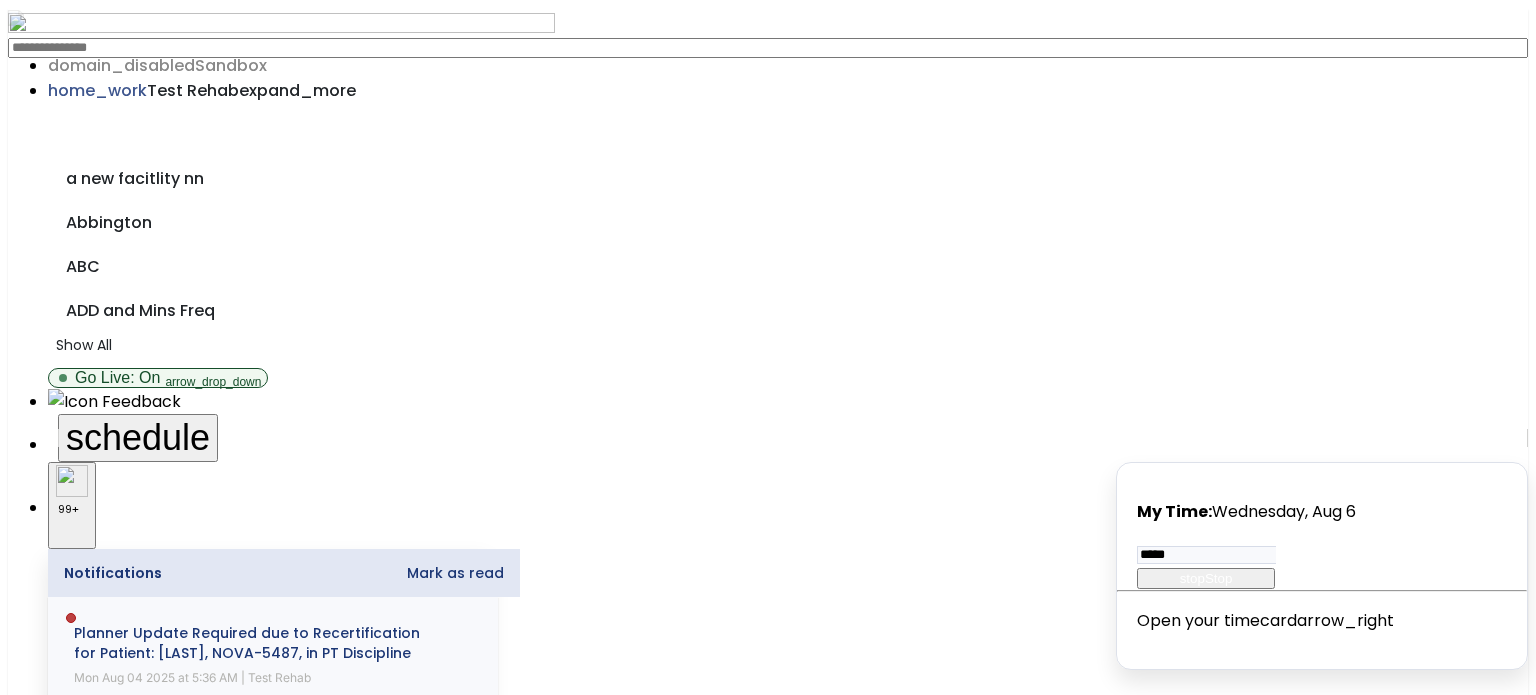 click on "Signed" 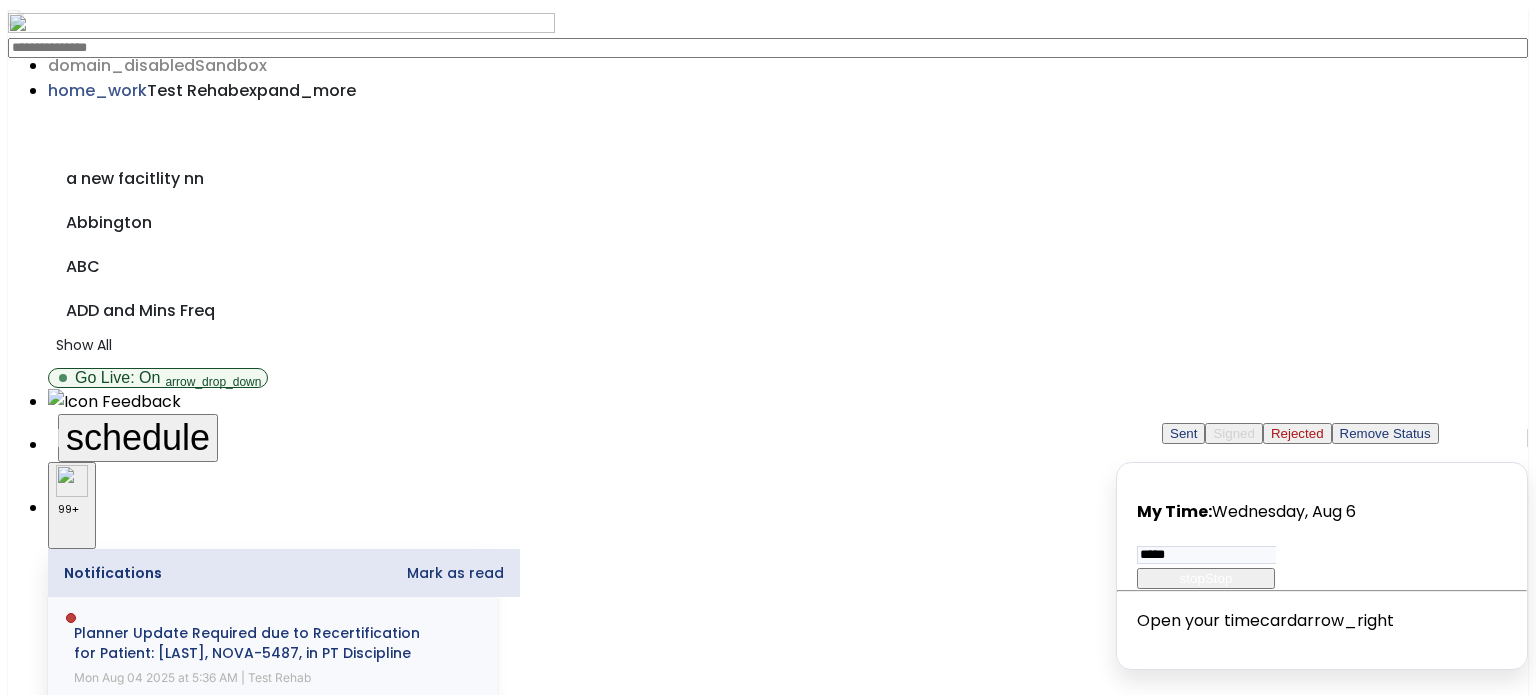 click on "Rejected" at bounding box center (1297, 433) 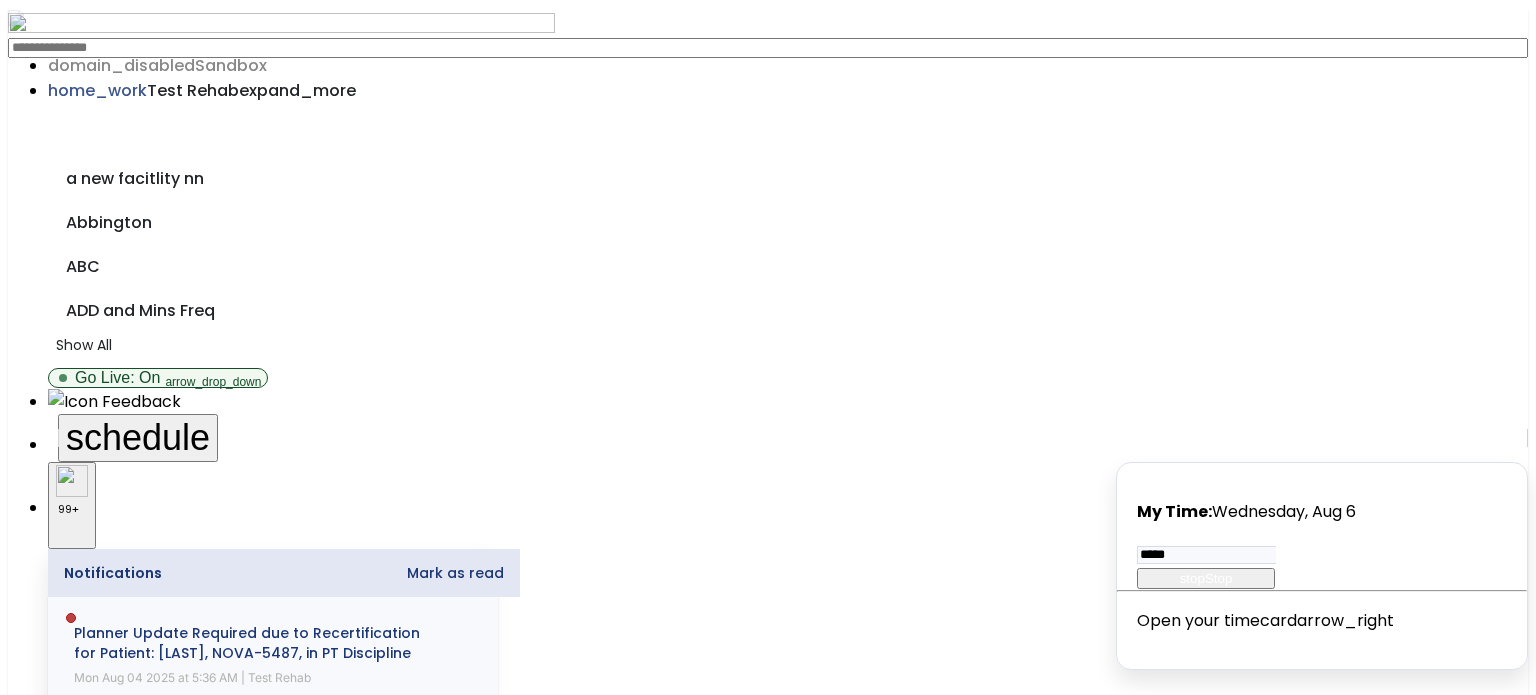 click on "Rejected" 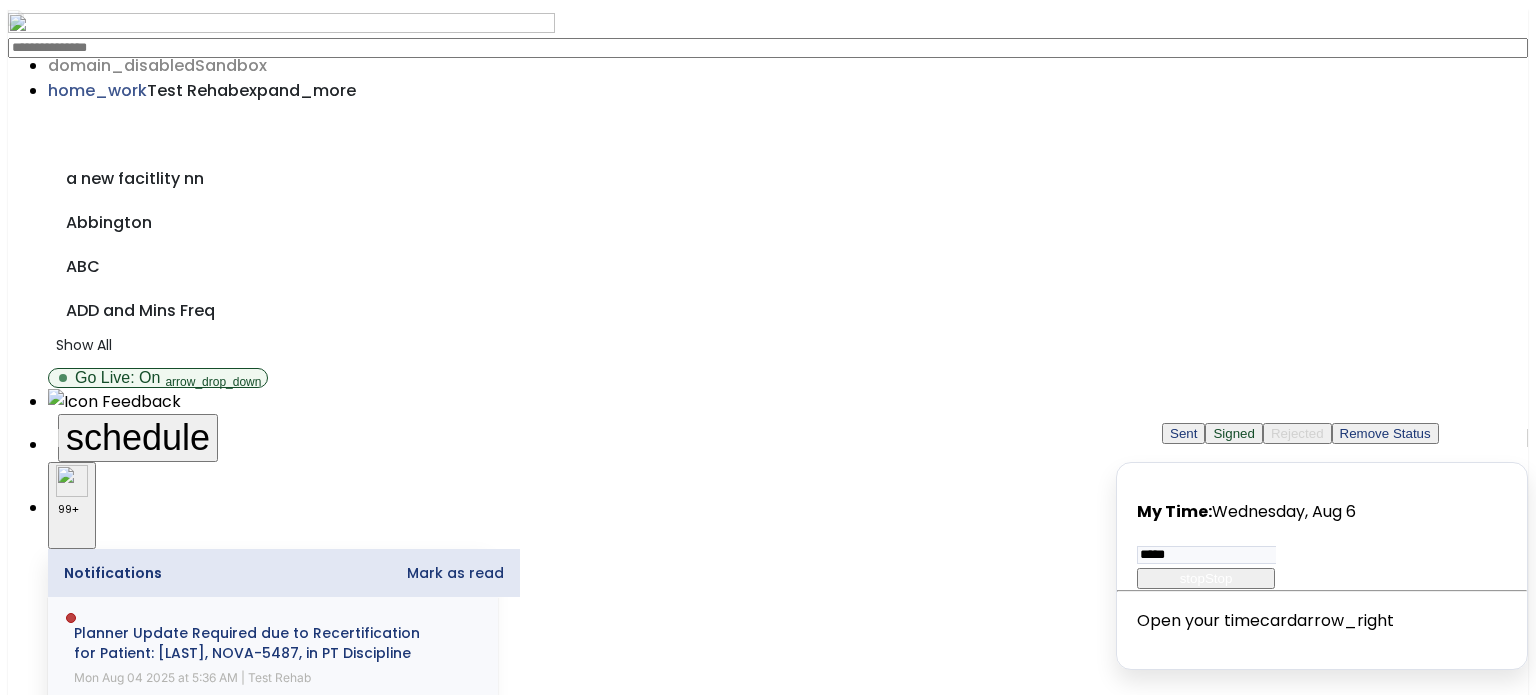 click on "Sent" at bounding box center (1183, 433) 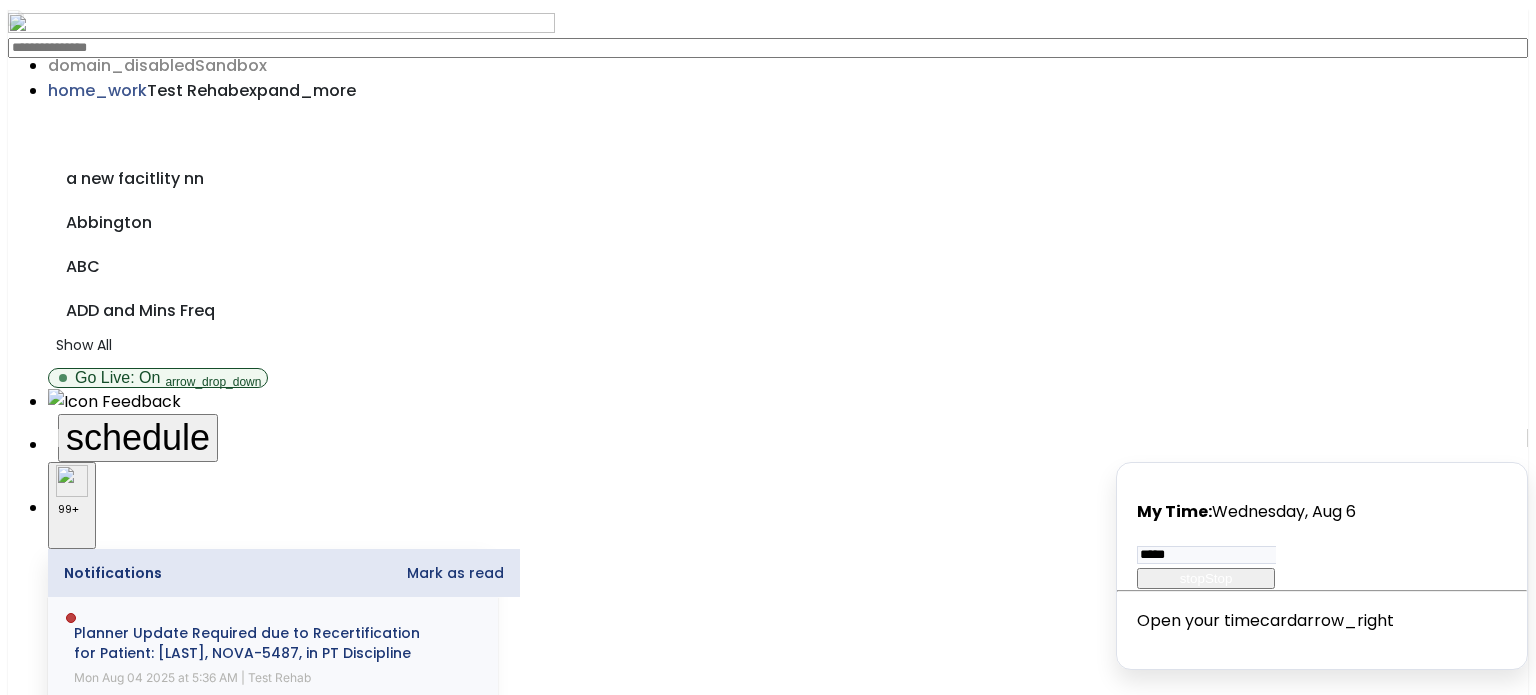 click on "Sent" 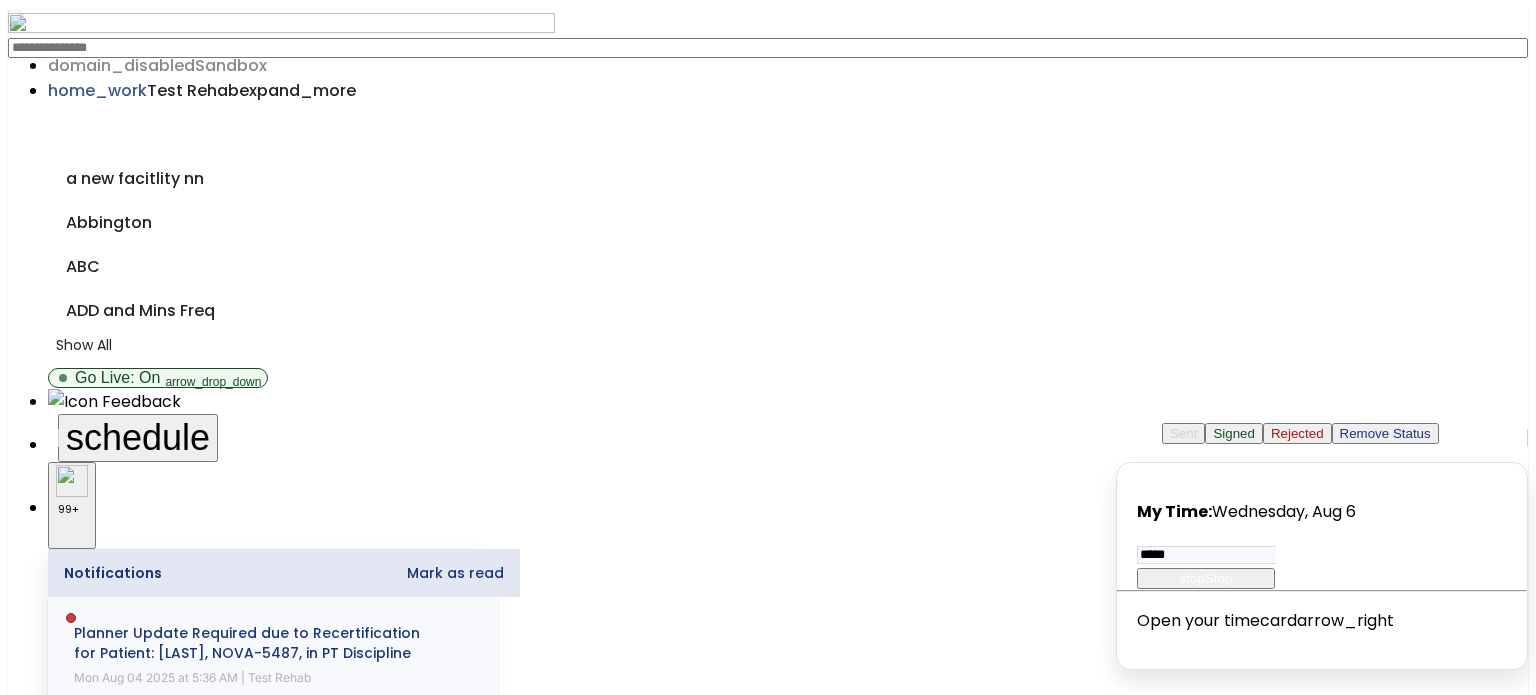 click on "Signed" at bounding box center [1234, 433] 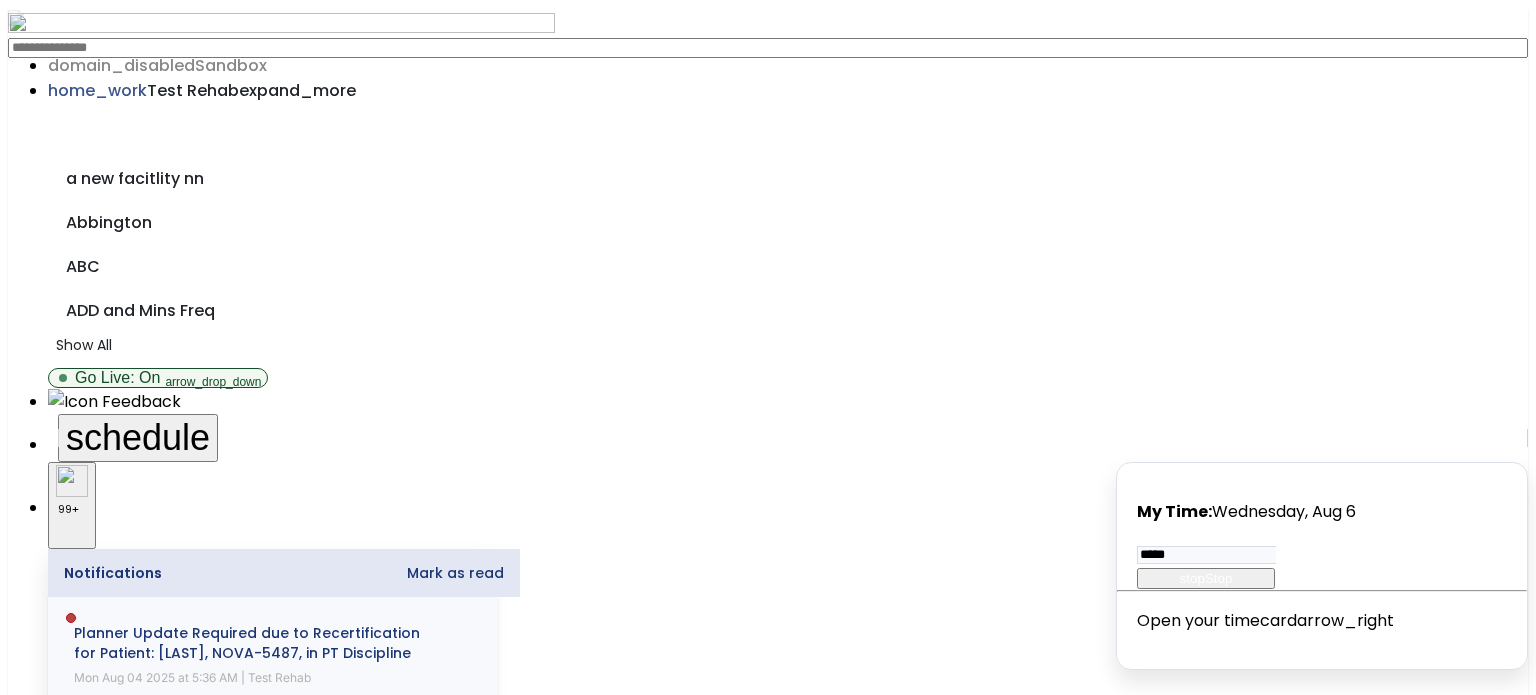 click at bounding box center (96, 2680) 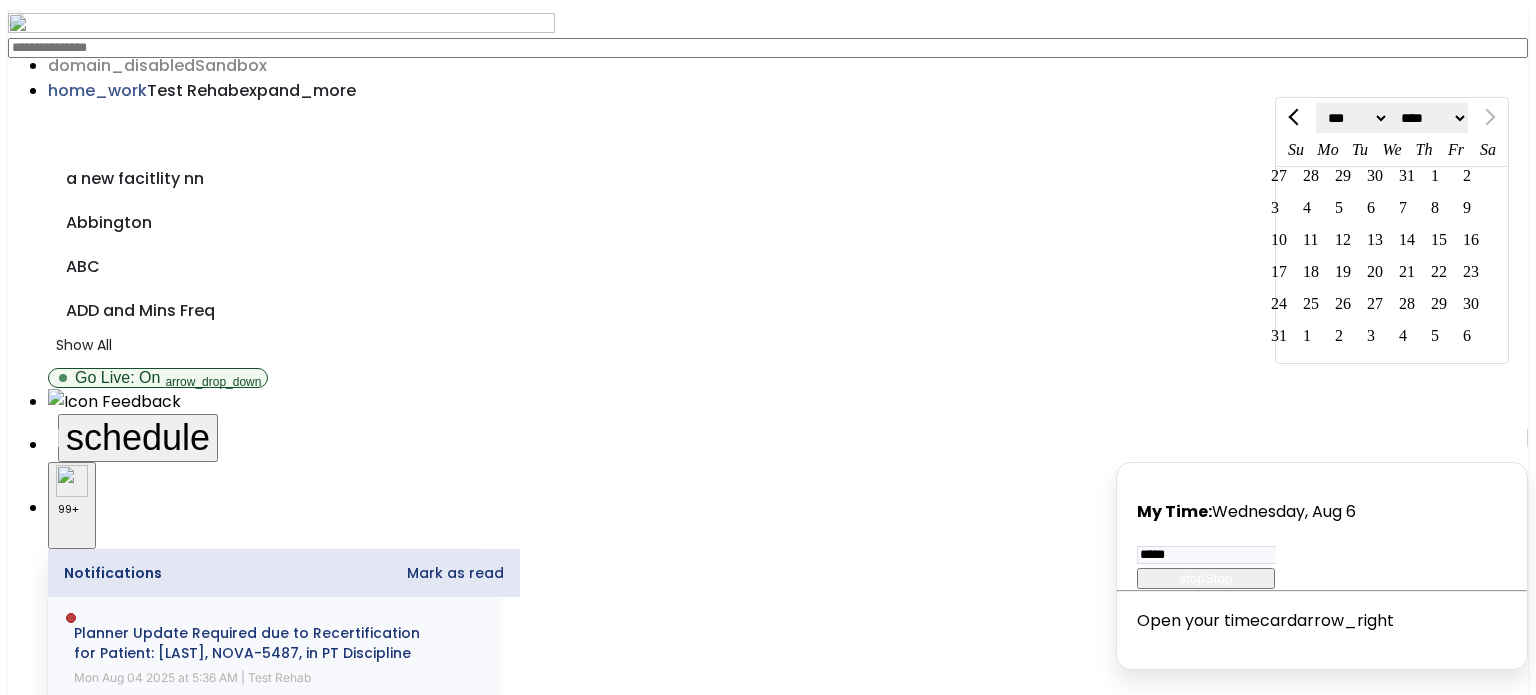 click on "6" 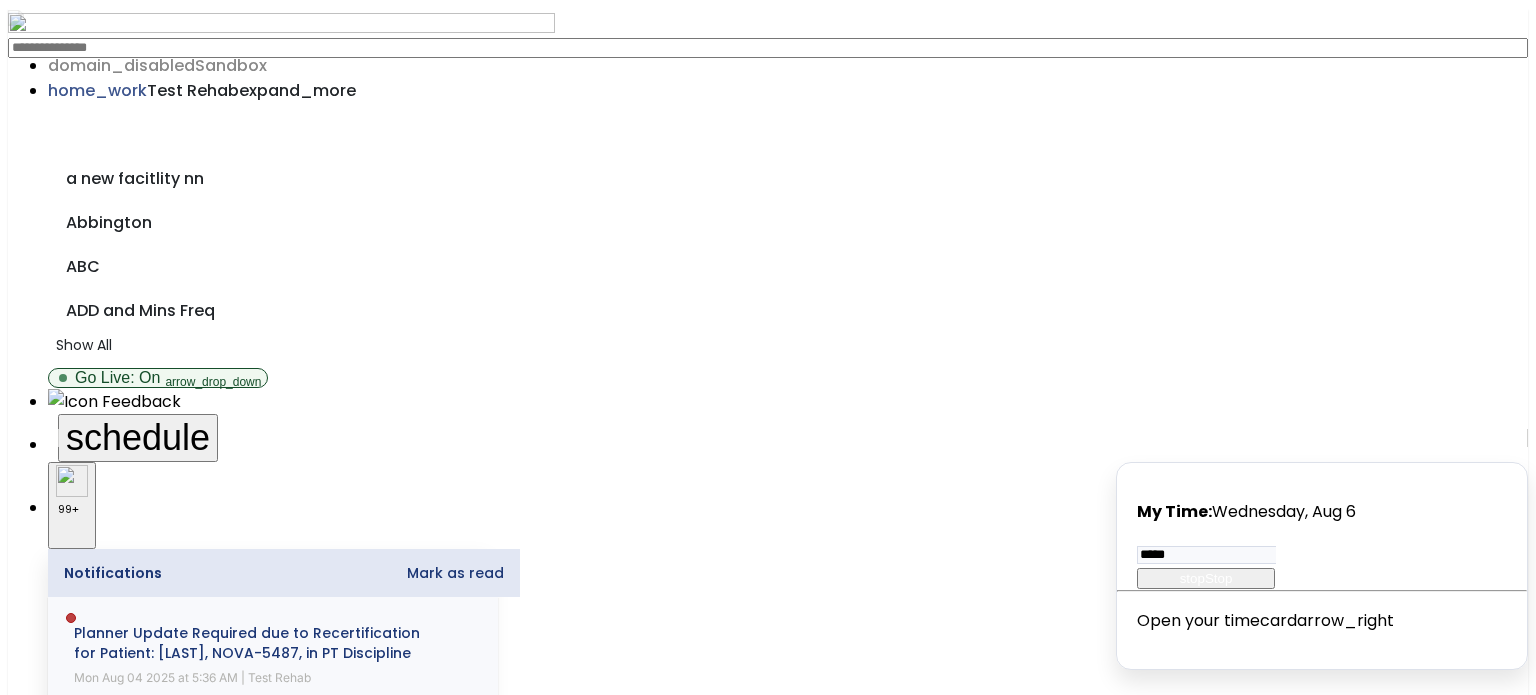 click on "Signed" 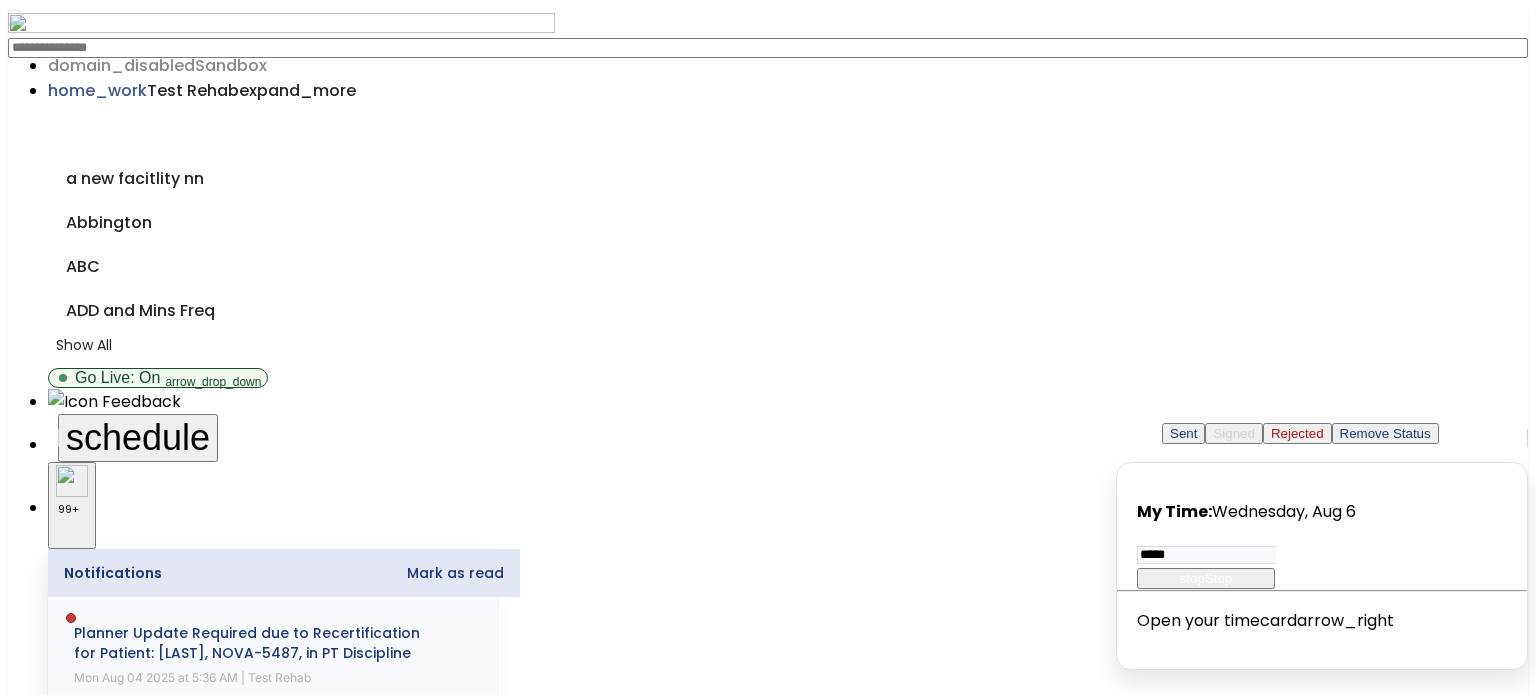 click on "Rejected" at bounding box center (1297, 433) 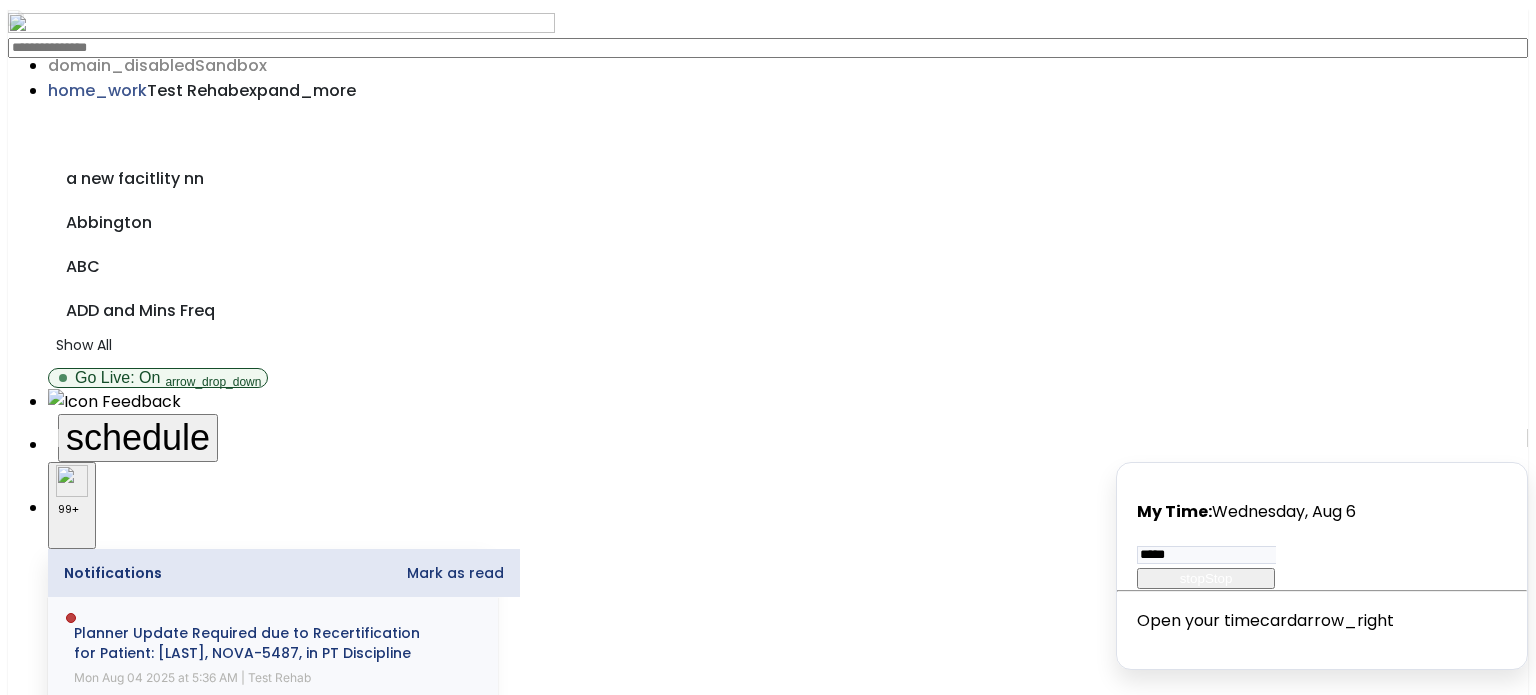click on "Rejected" 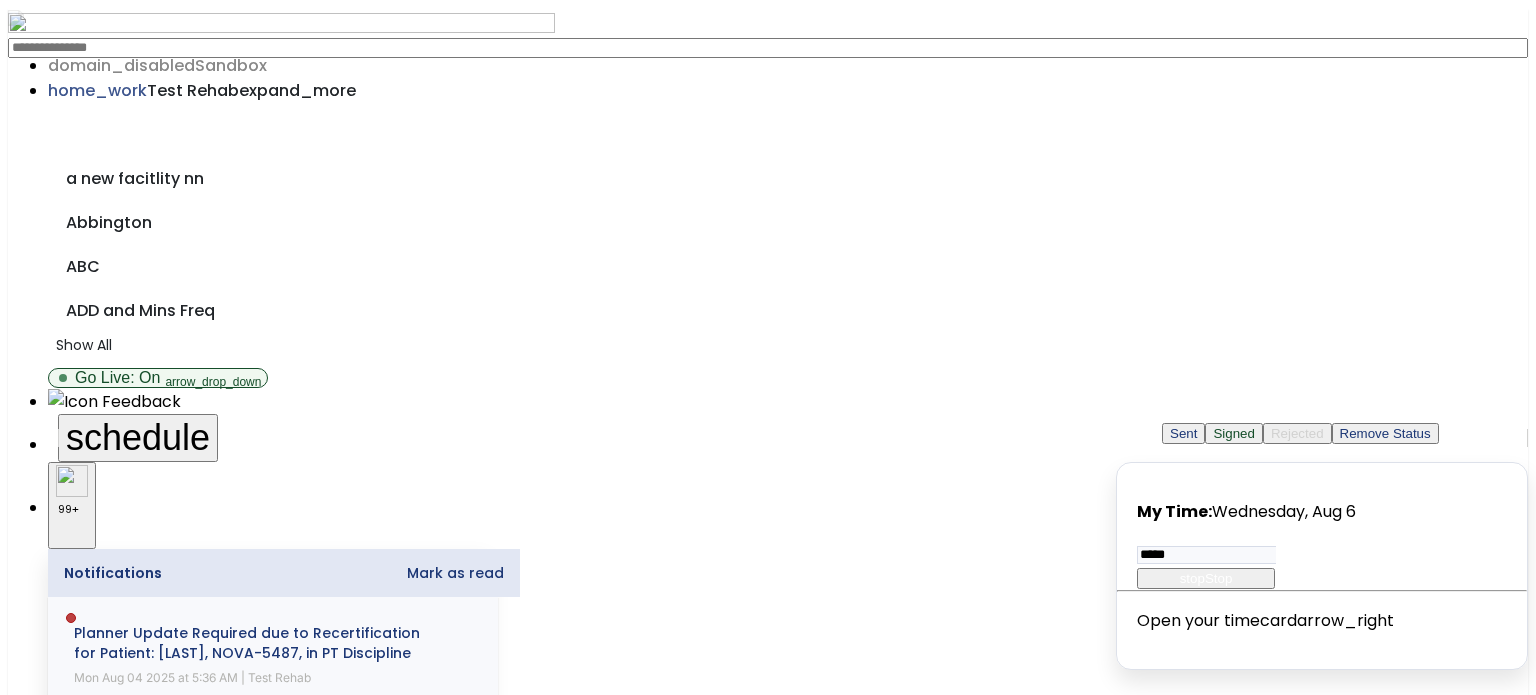 click on "Sent" at bounding box center (1183, 433) 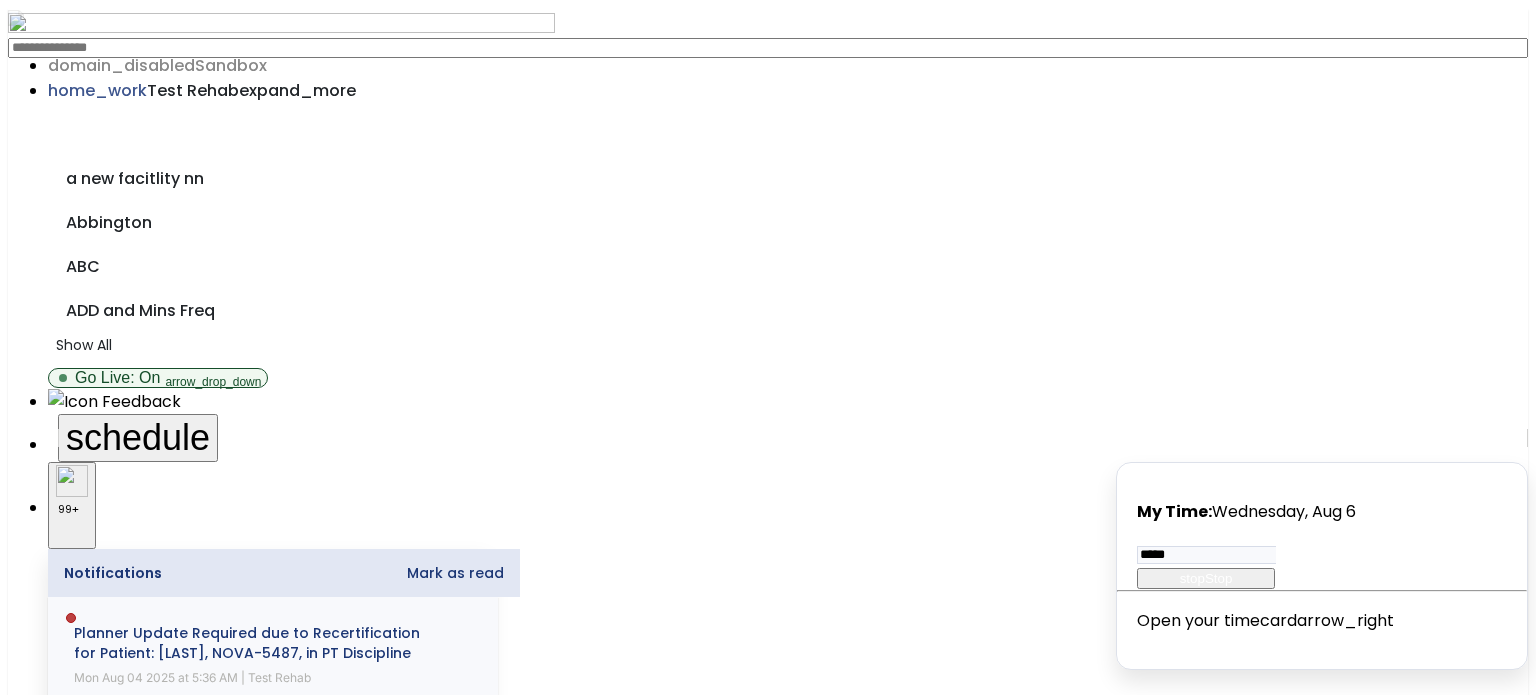 click on "Sent" 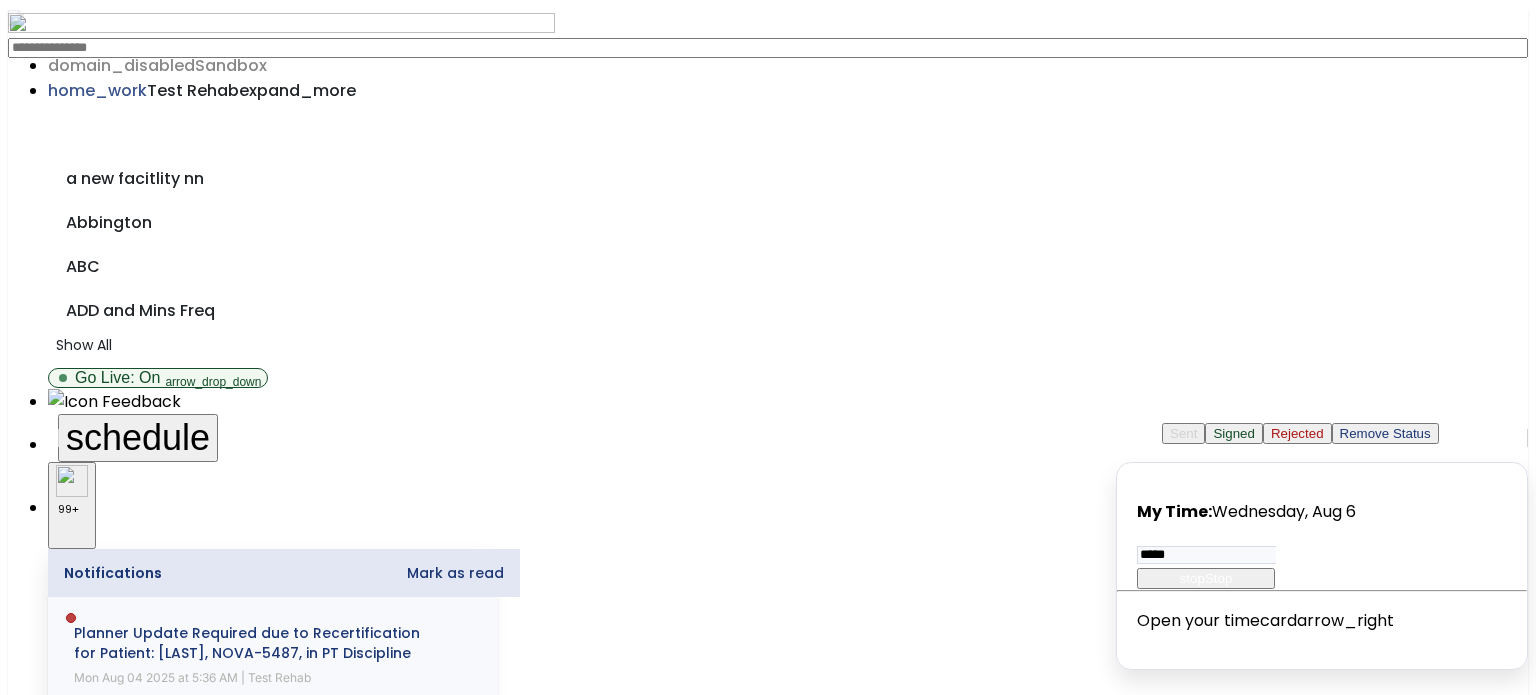 click on "Signed" at bounding box center (1234, 433) 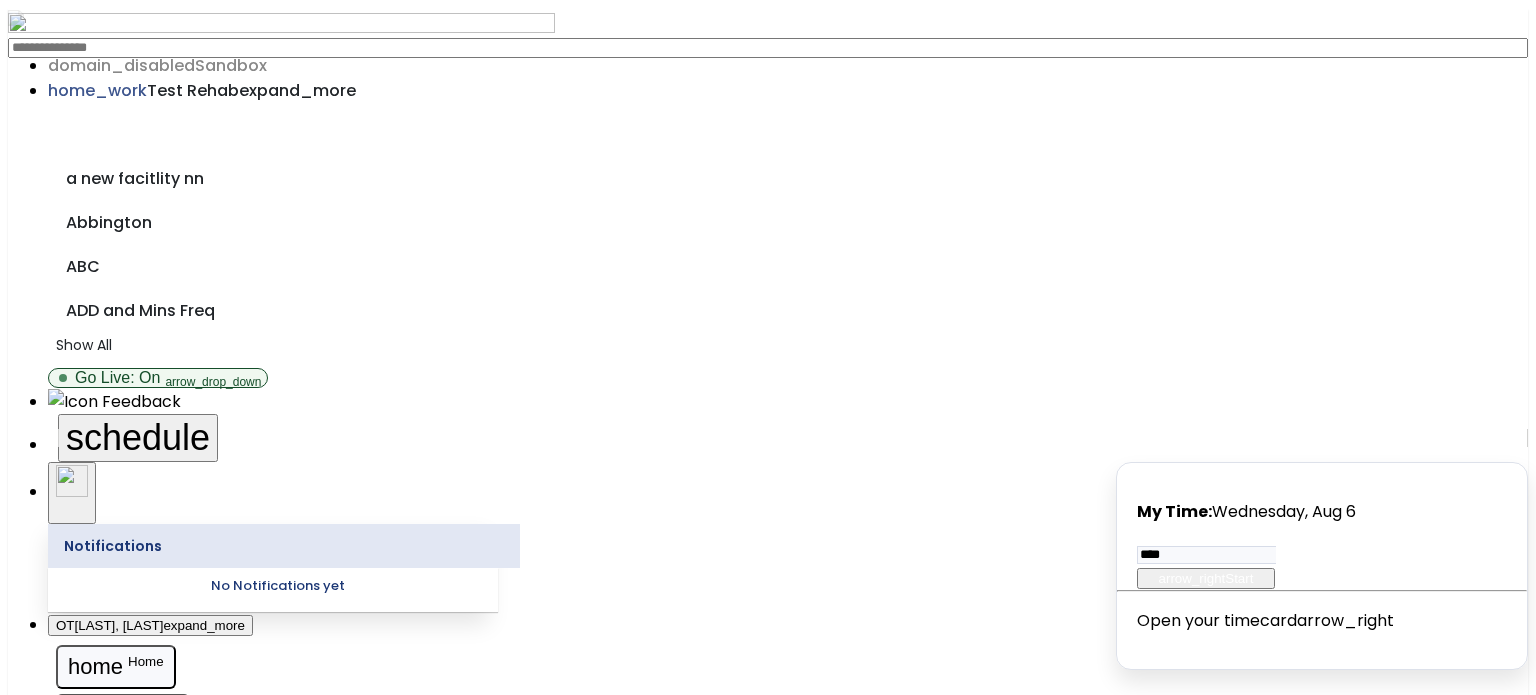 scroll, scrollTop: 0, scrollLeft: 0, axis: both 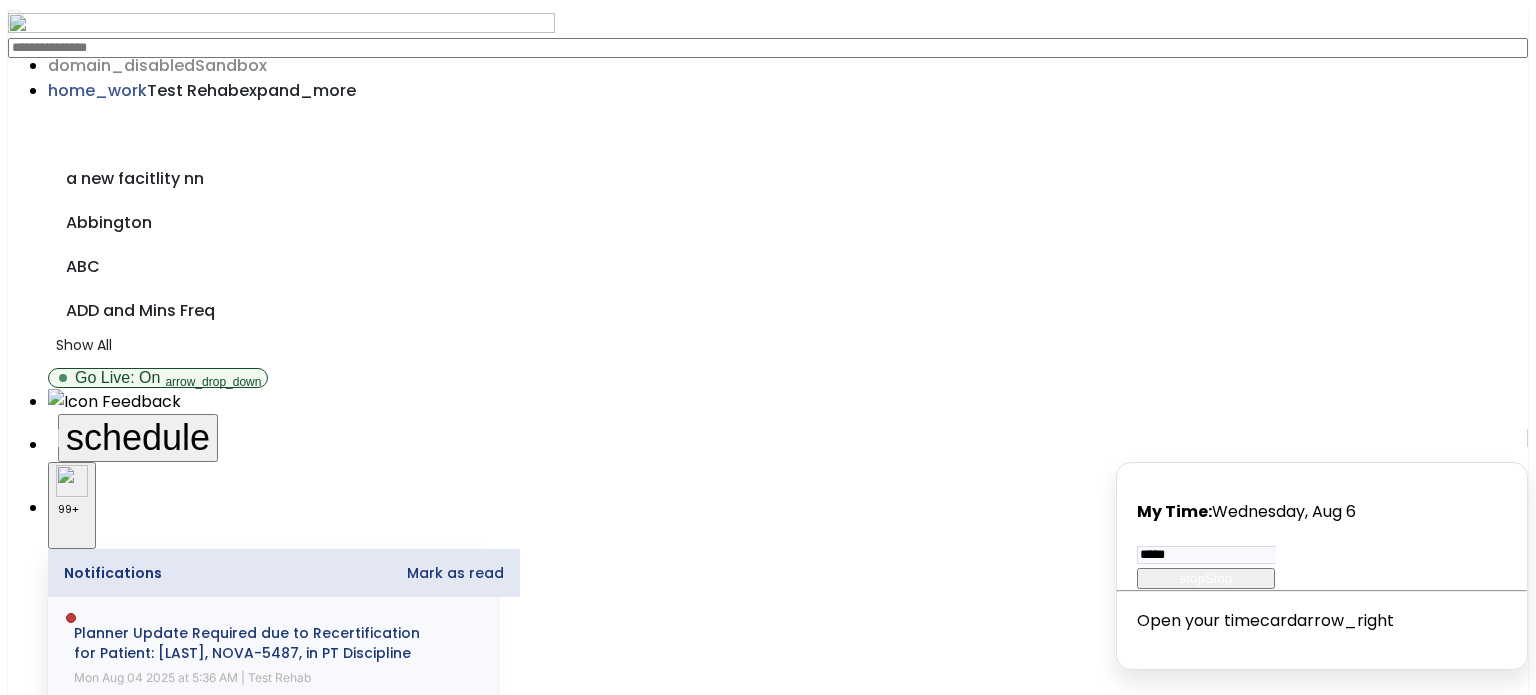 click on "Other" at bounding box center [767, 2195] 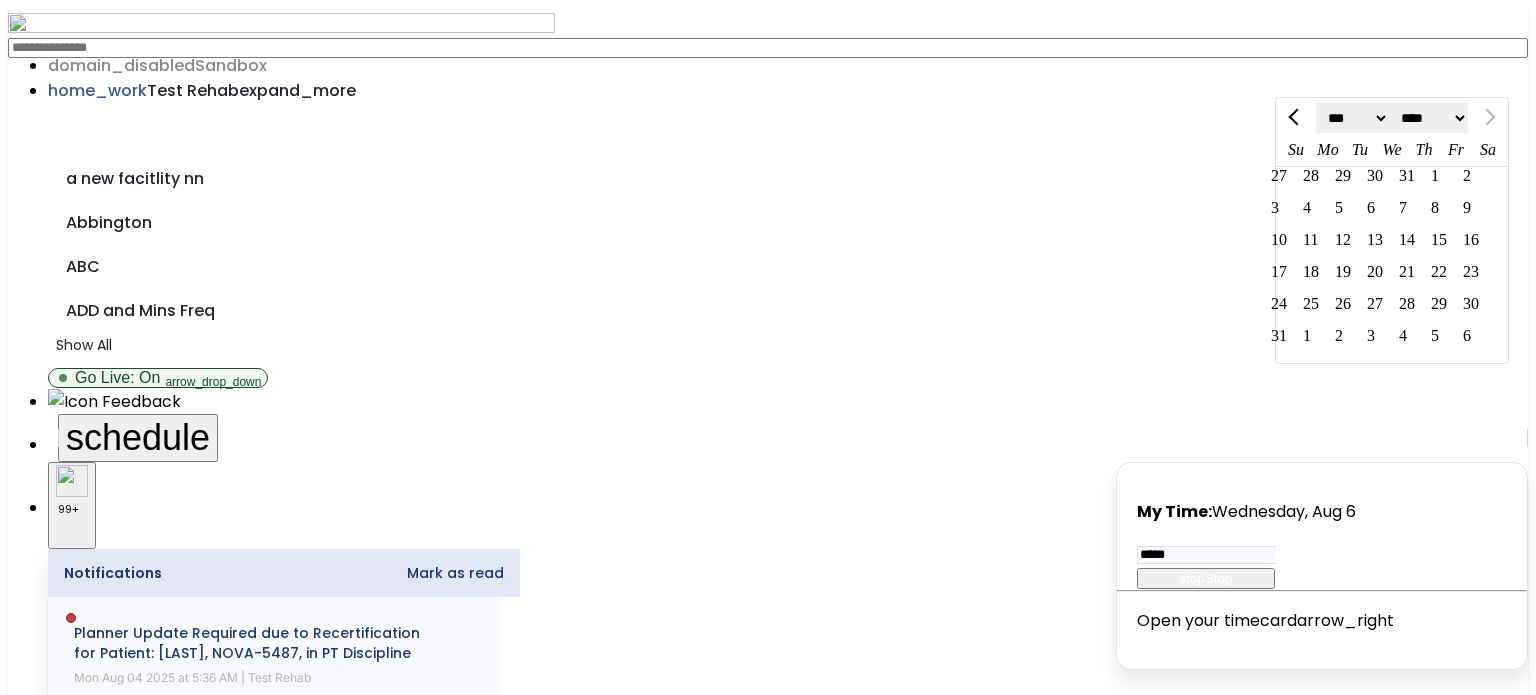 click on "6" 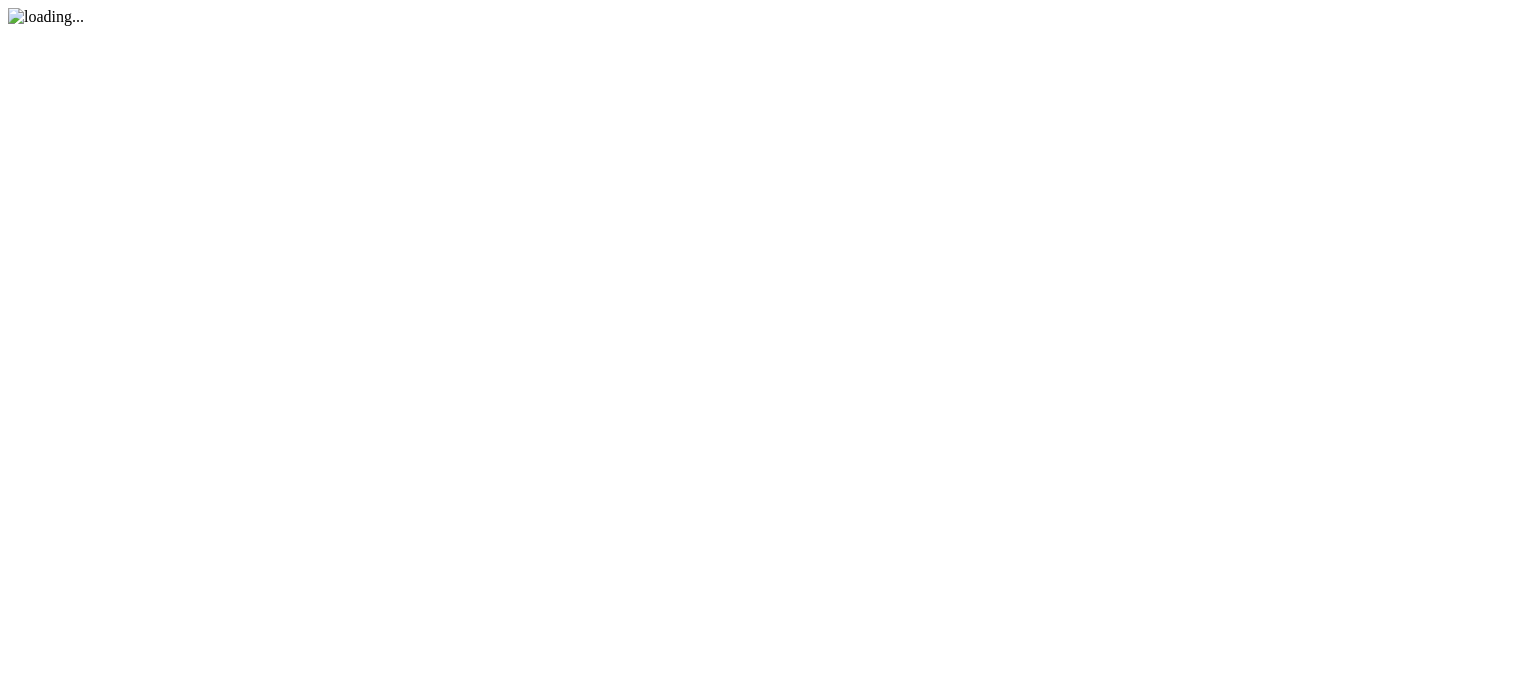 scroll, scrollTop: 0, scrollLeft: 0, axis: both 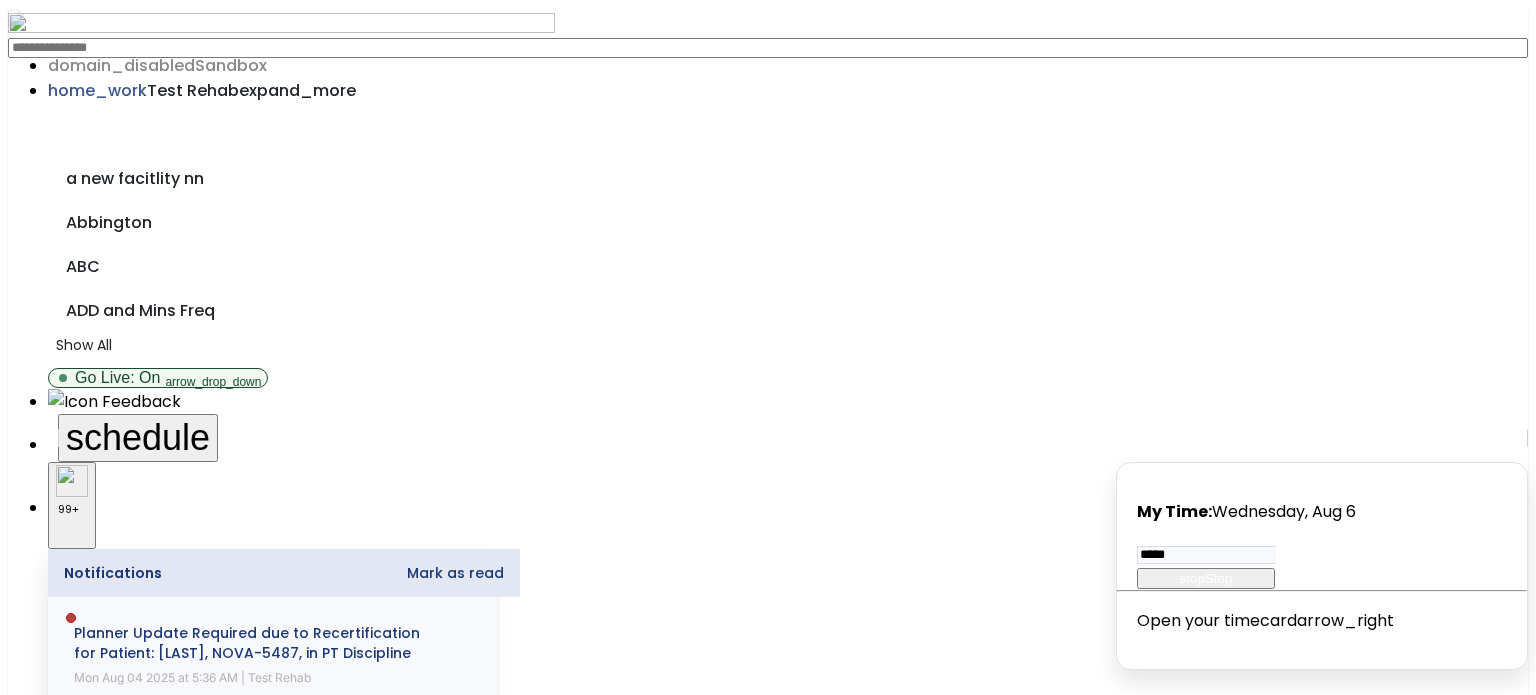 click on "Other" at bounding box center (767, 2195) 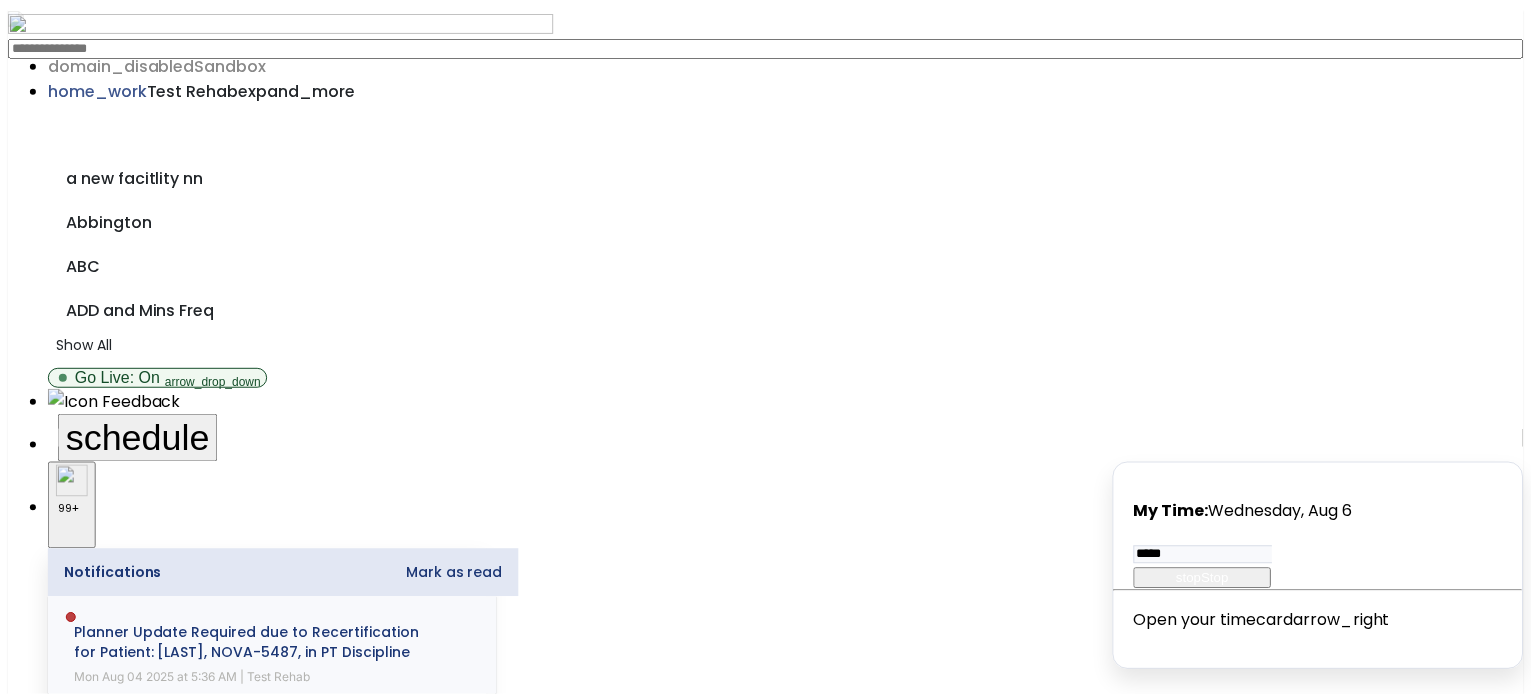scroll, scrollTop: 0, scrollLeft: 0, axis: both 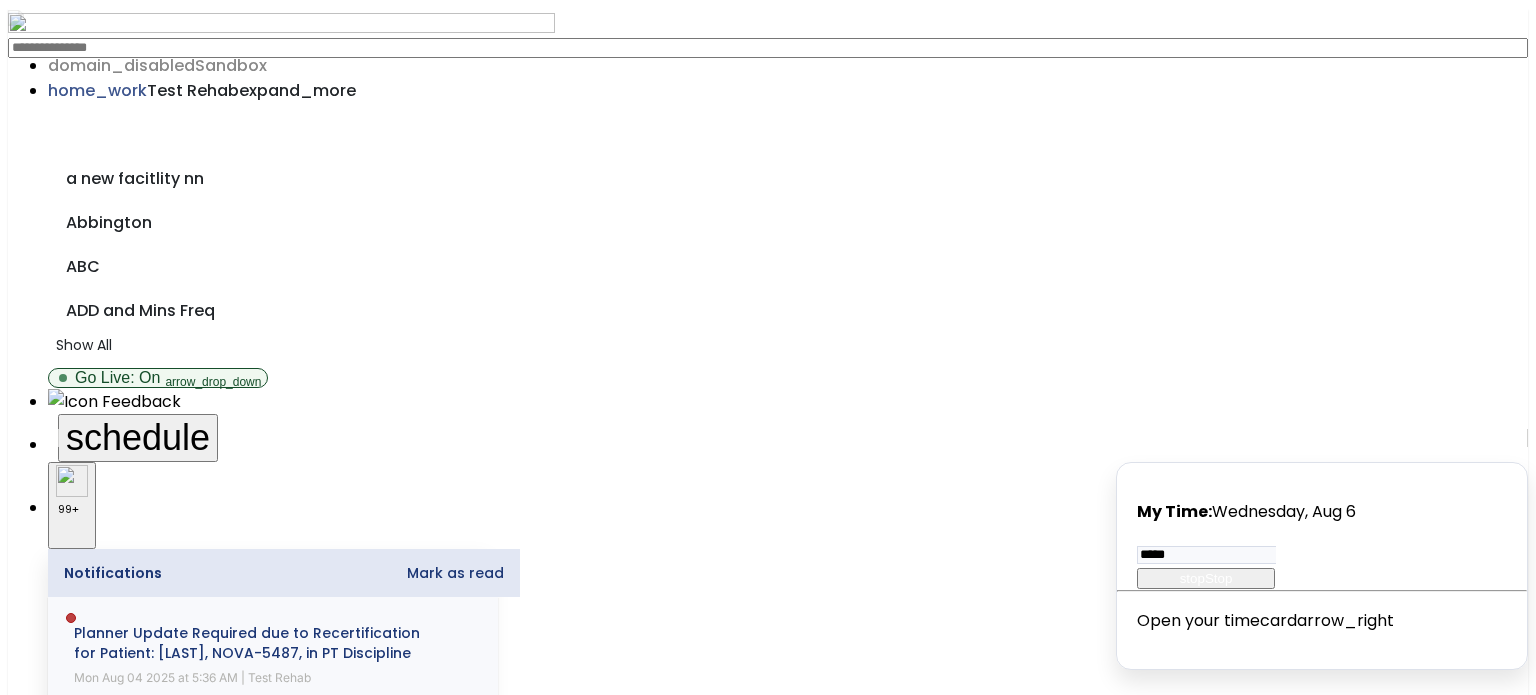 click on "tune" 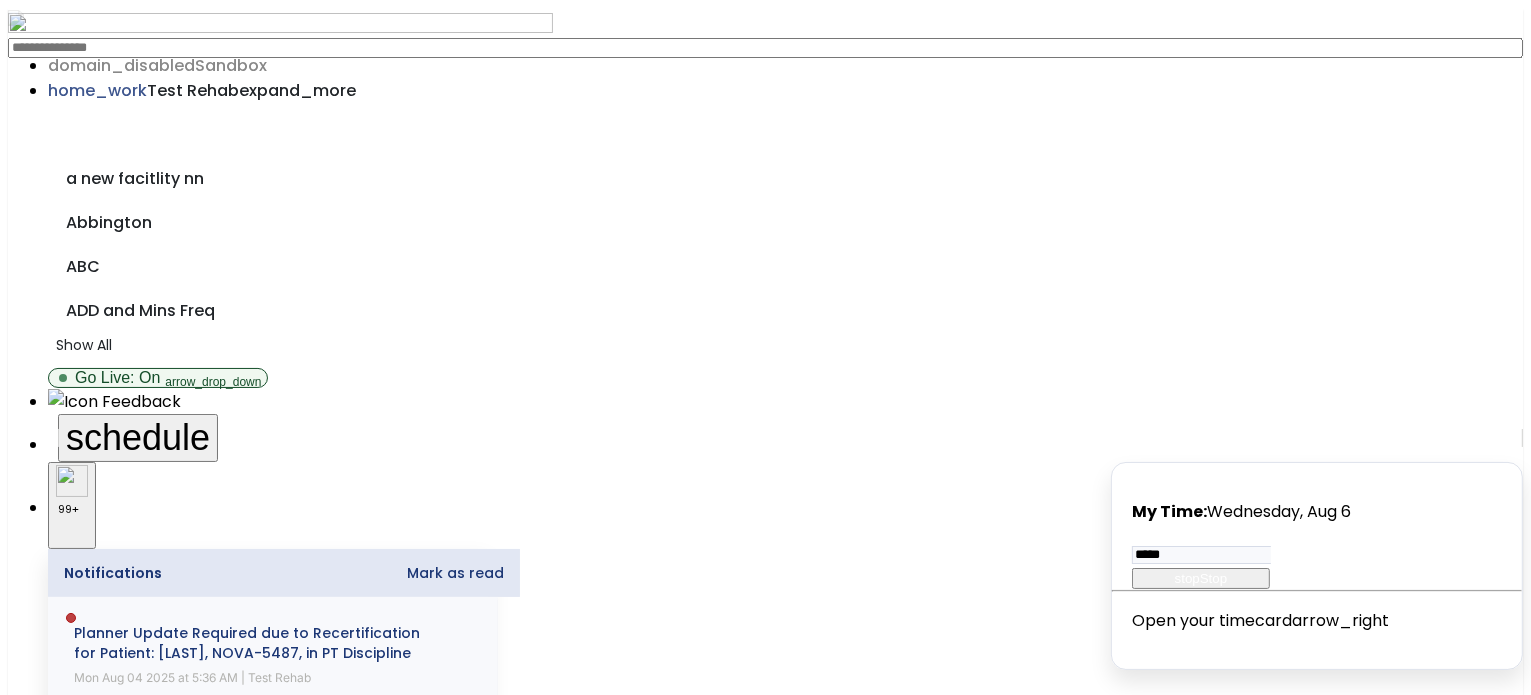 click on "All" at bounding box center (85, 2781) 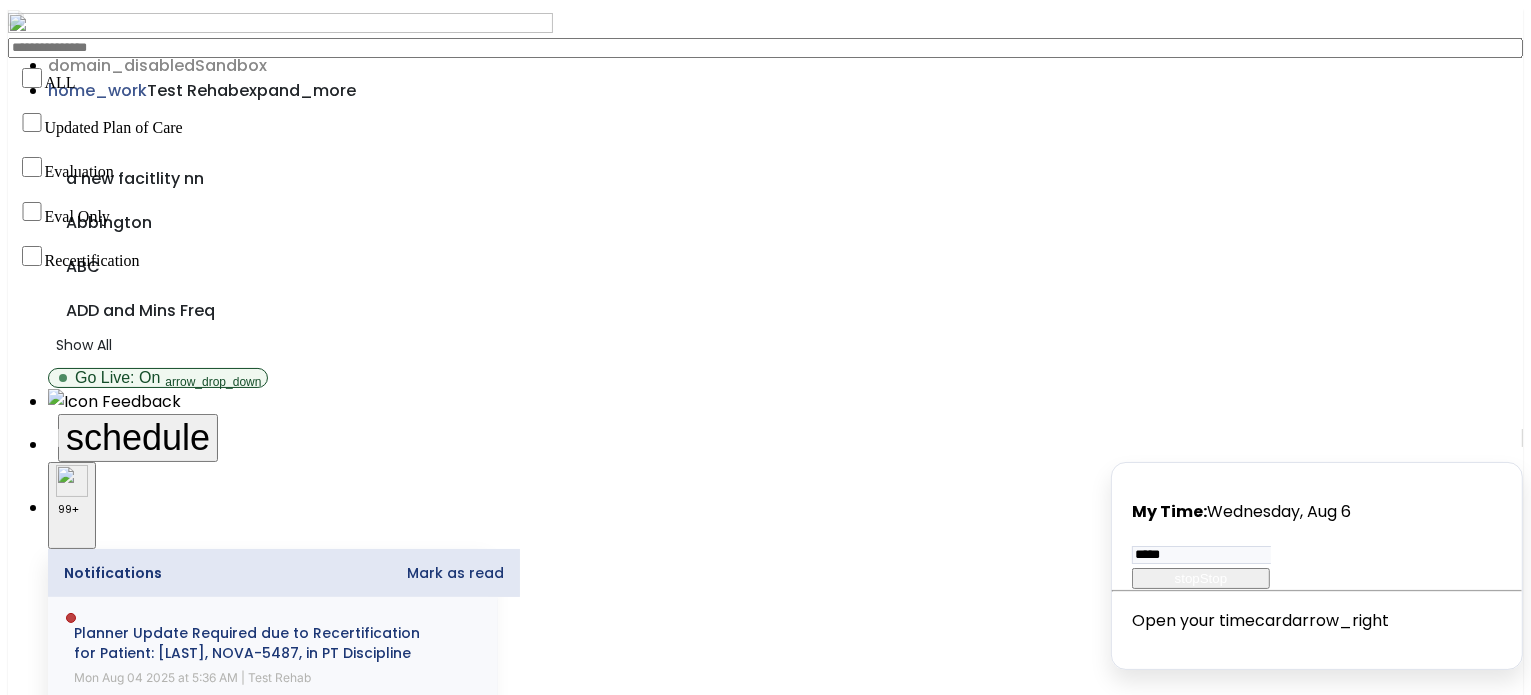 scroll, scrollTop: 74, scrollLeft: 0, axis: vertical 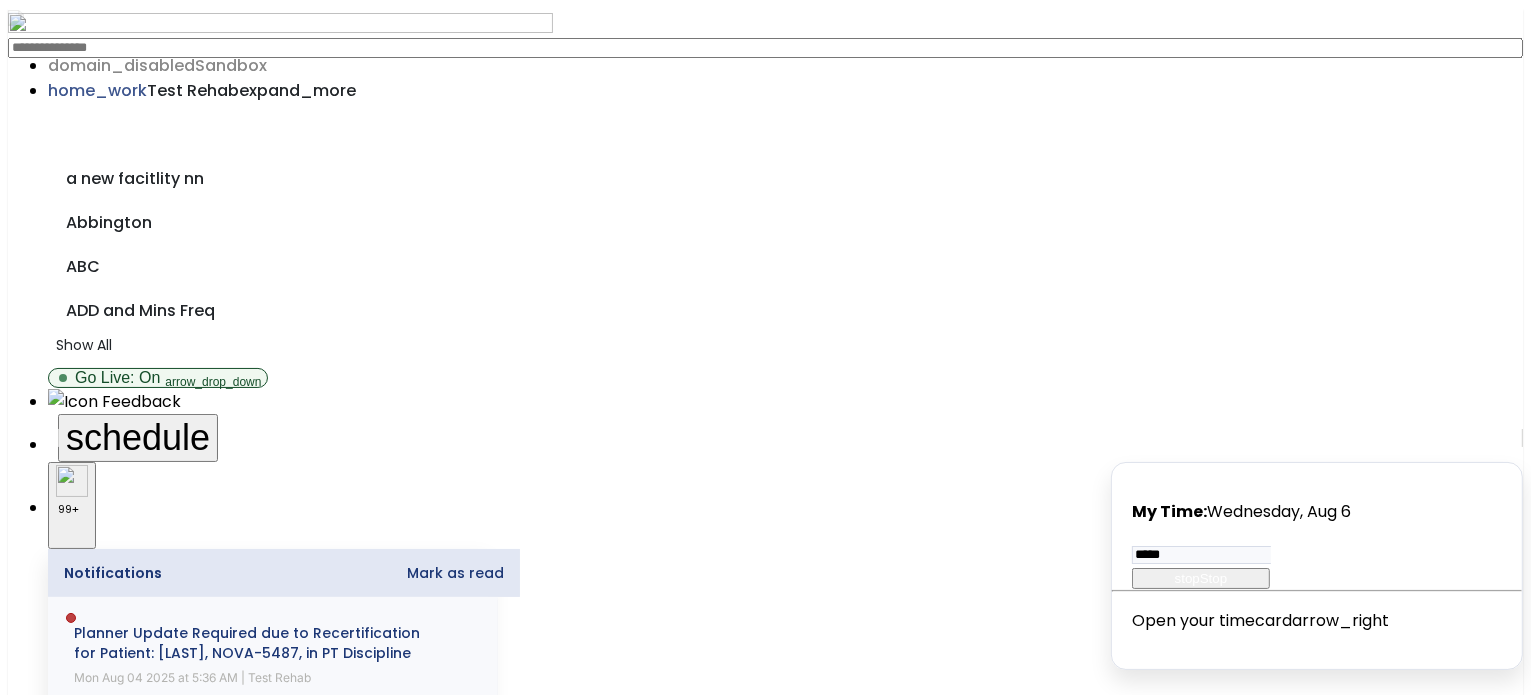 click on "All" at bounding box center [85, 2781] 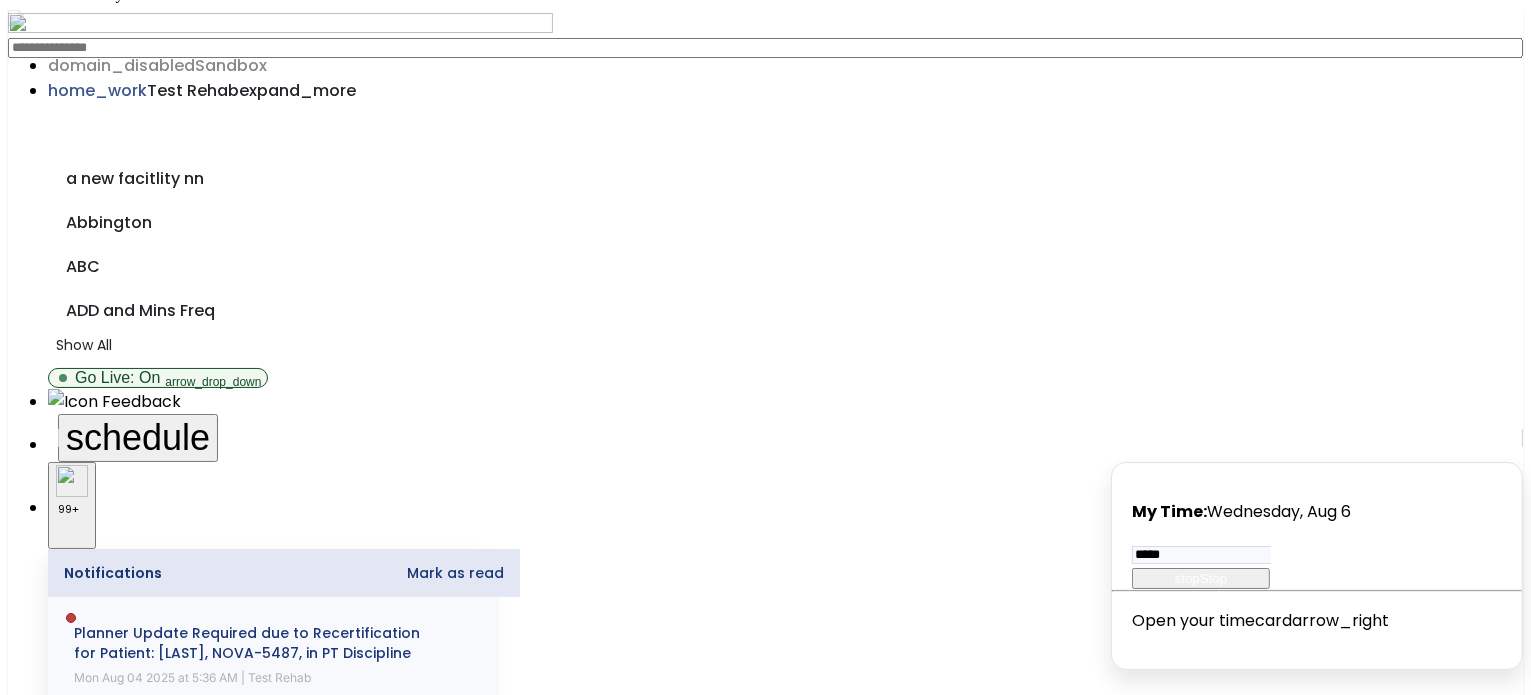 click on "View Results" at bounding box center [120, 3221] 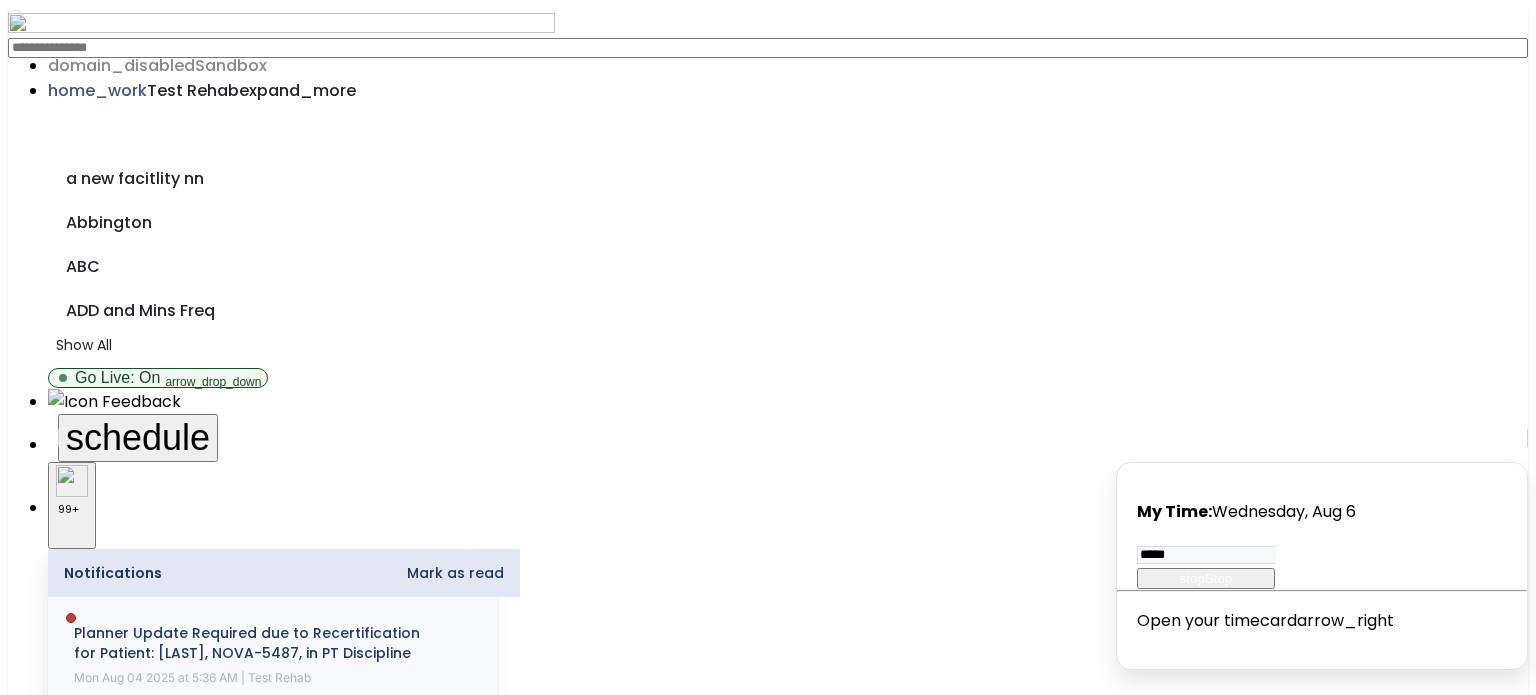 click on "Clear All" 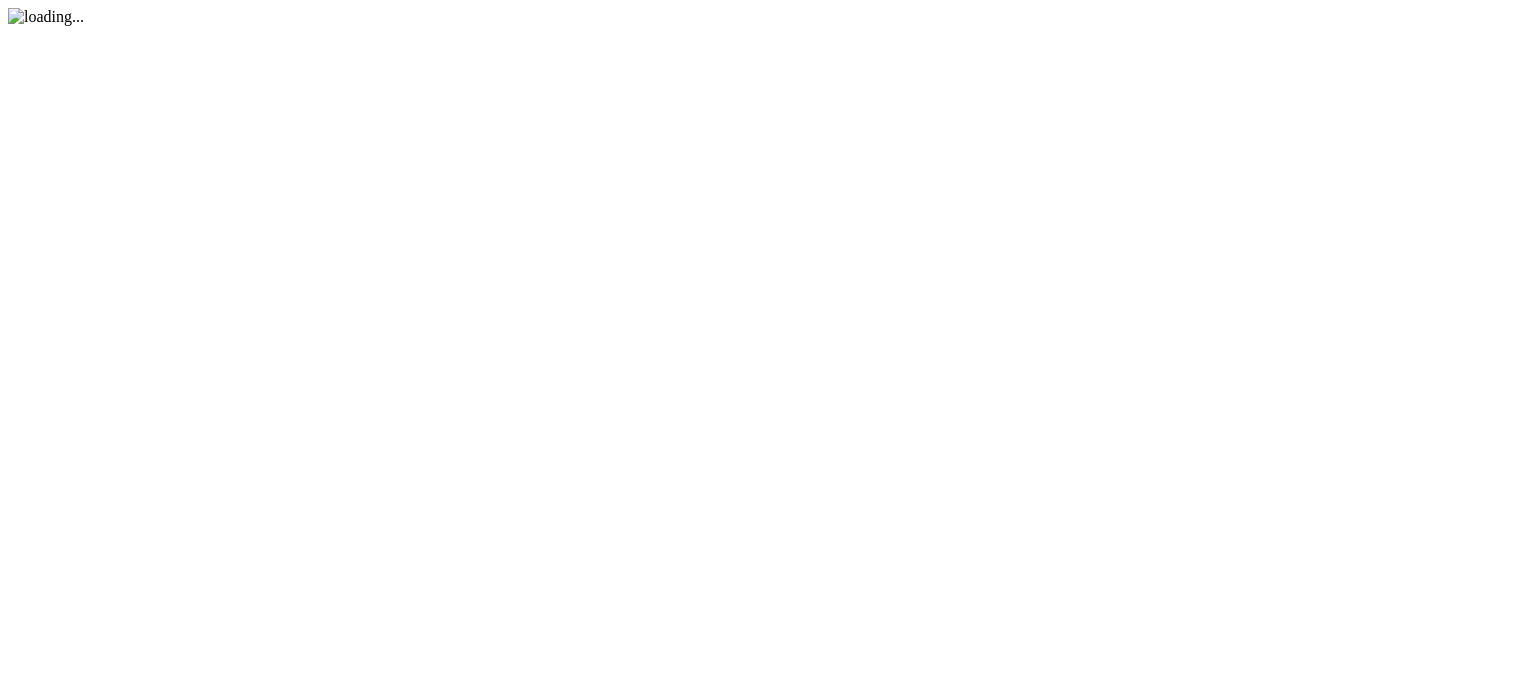 scroll, scrollTop: 0, scrollLeft: 0, axis: both 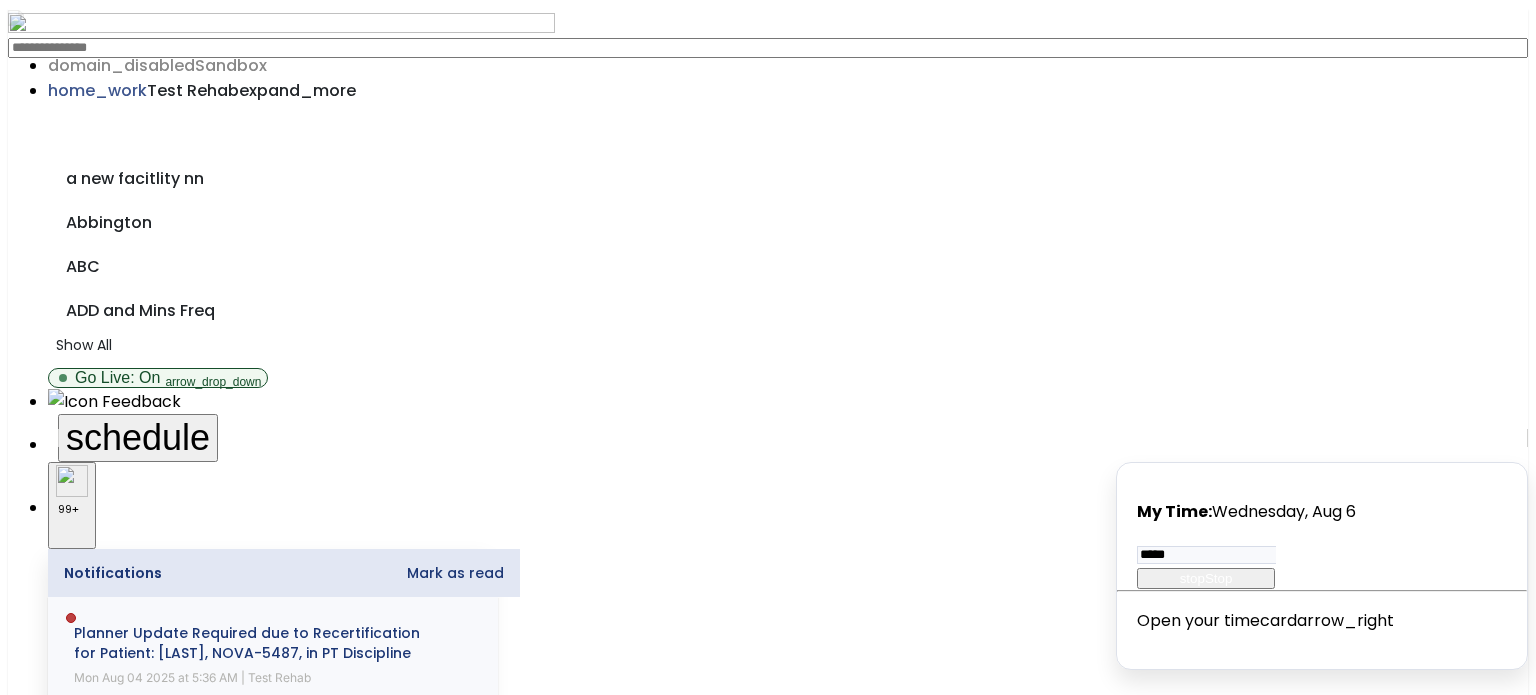 click on "Other" at bounding box center (768, 2195) 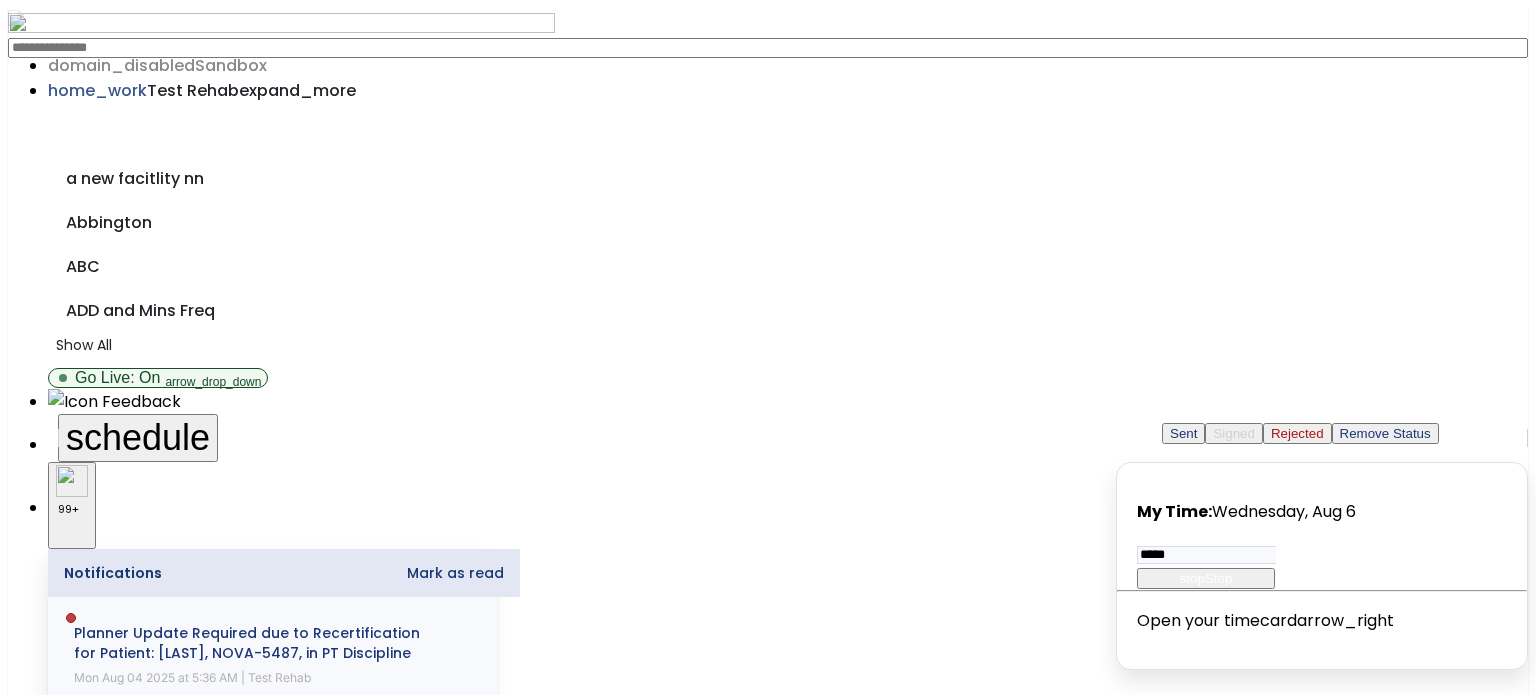 click on "Remove Status" at bounding box center (1385, 433) 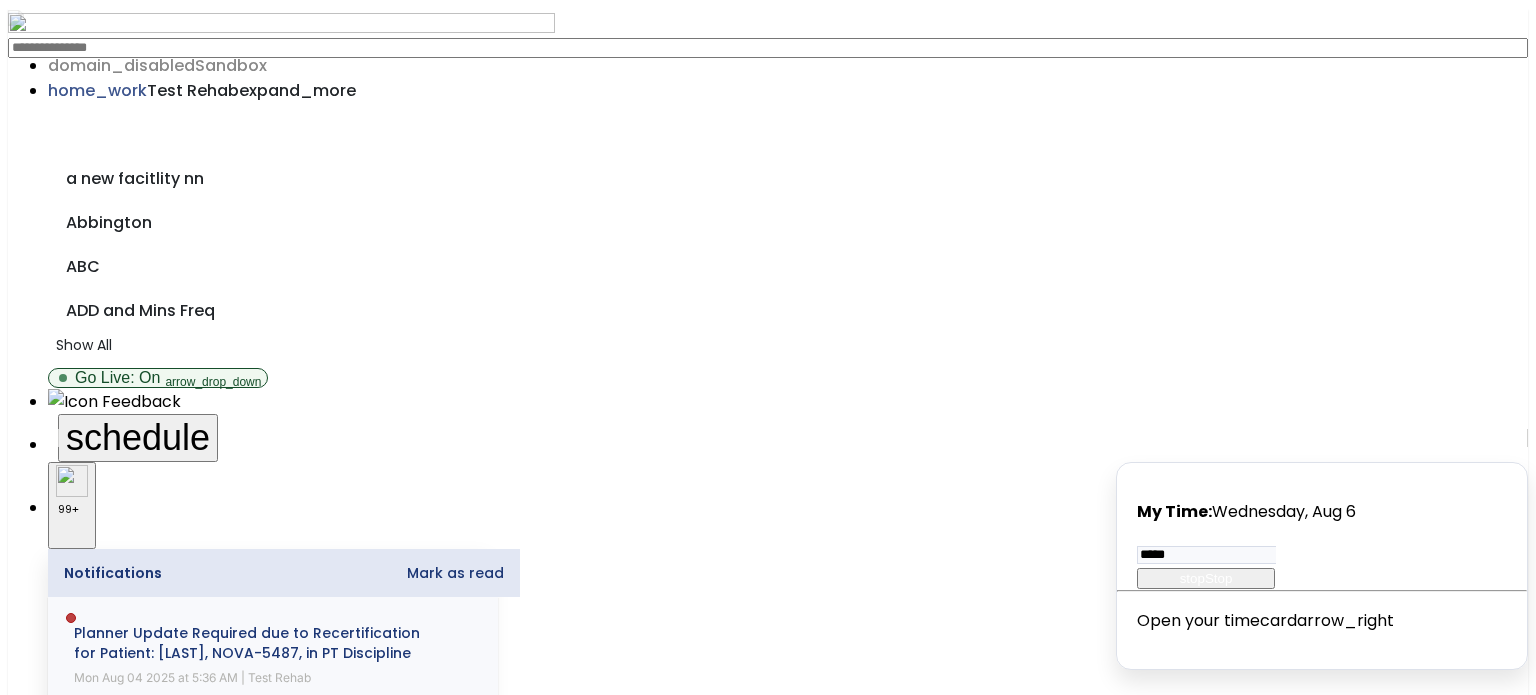 scroll, scrollTop: 0, scrollLeft: 0, axis: both 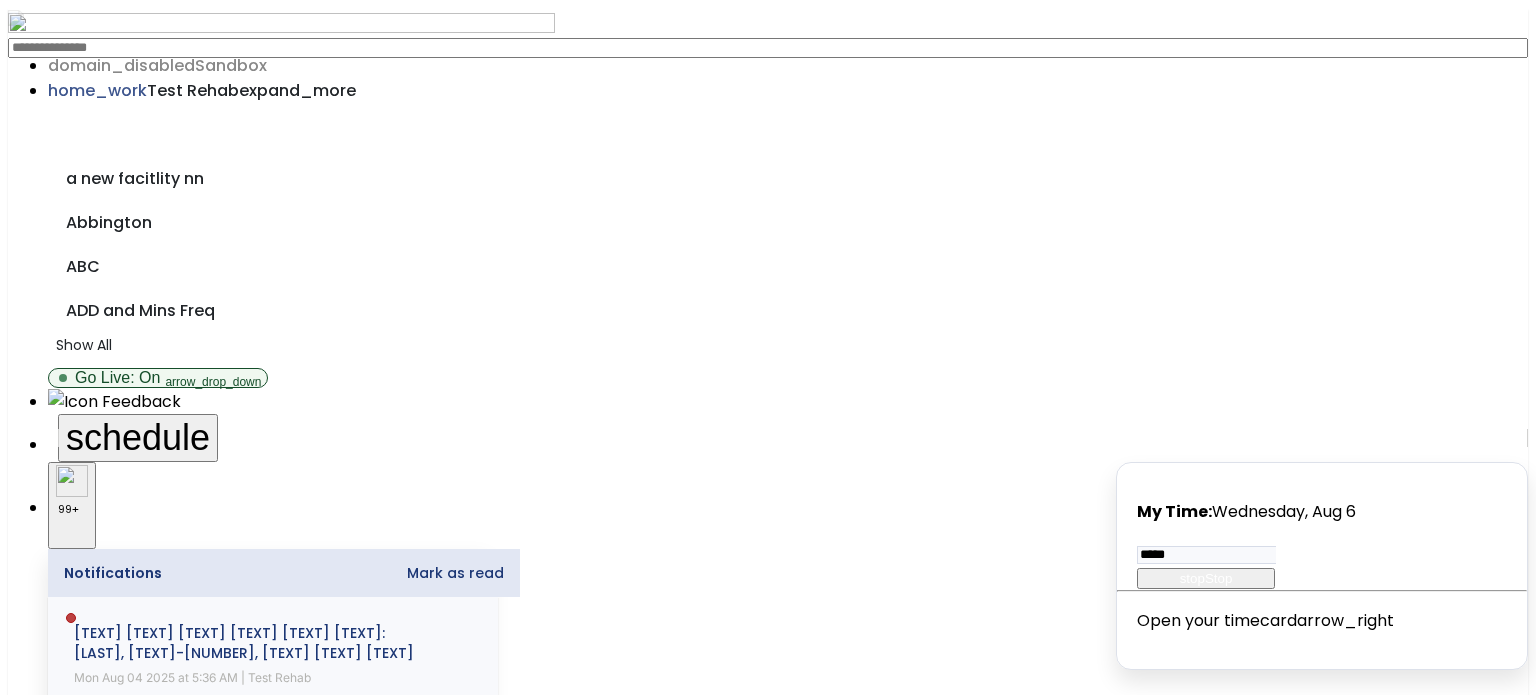 click on "Date of Service" 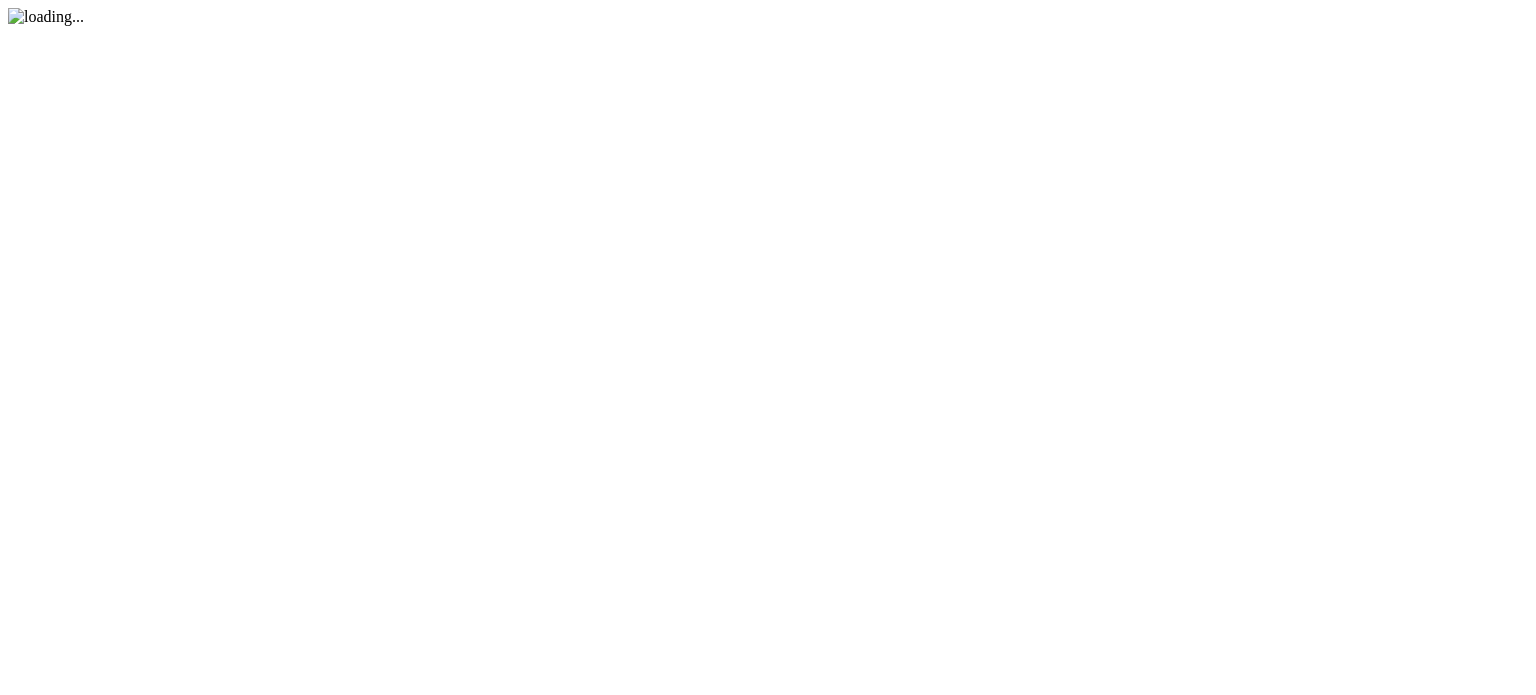 scroll, scrollTop: 0, scrollLeft: 0, axis: both 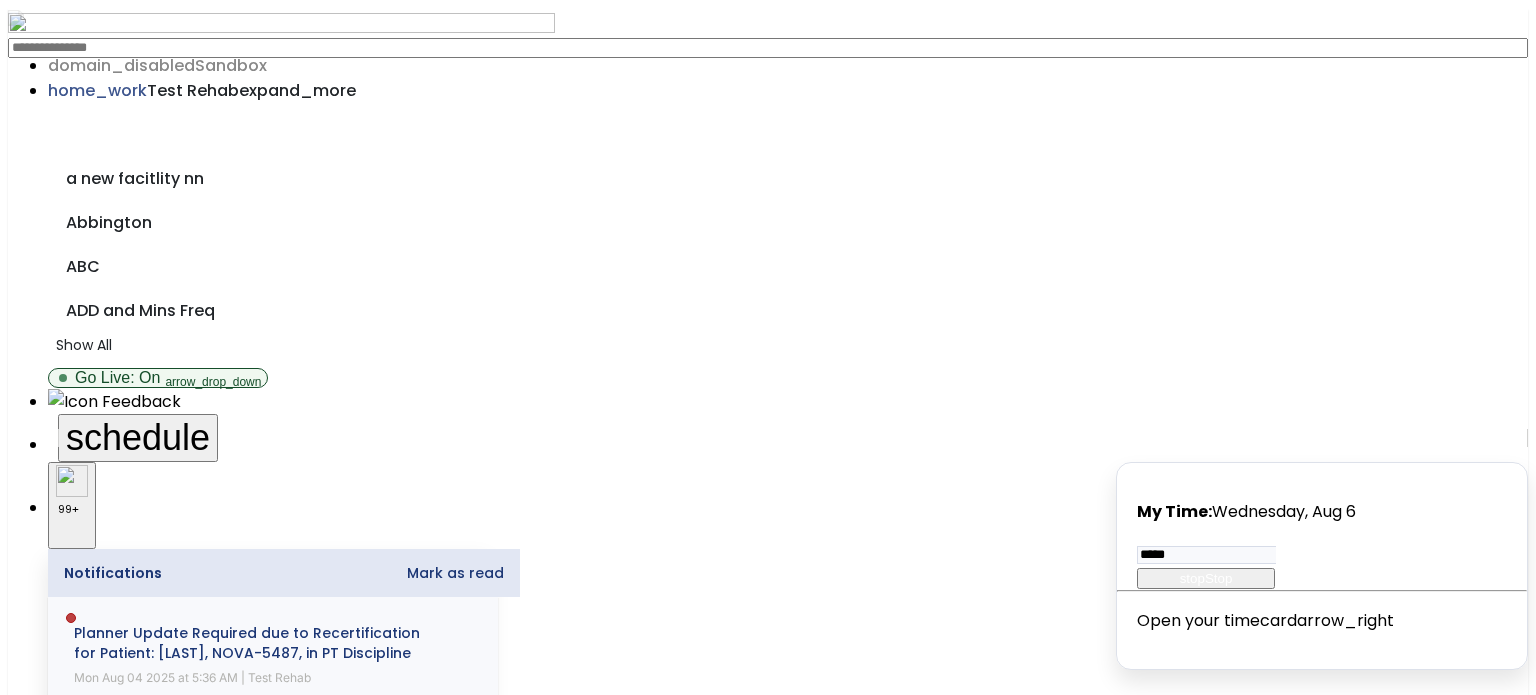 click on "Date of Service" 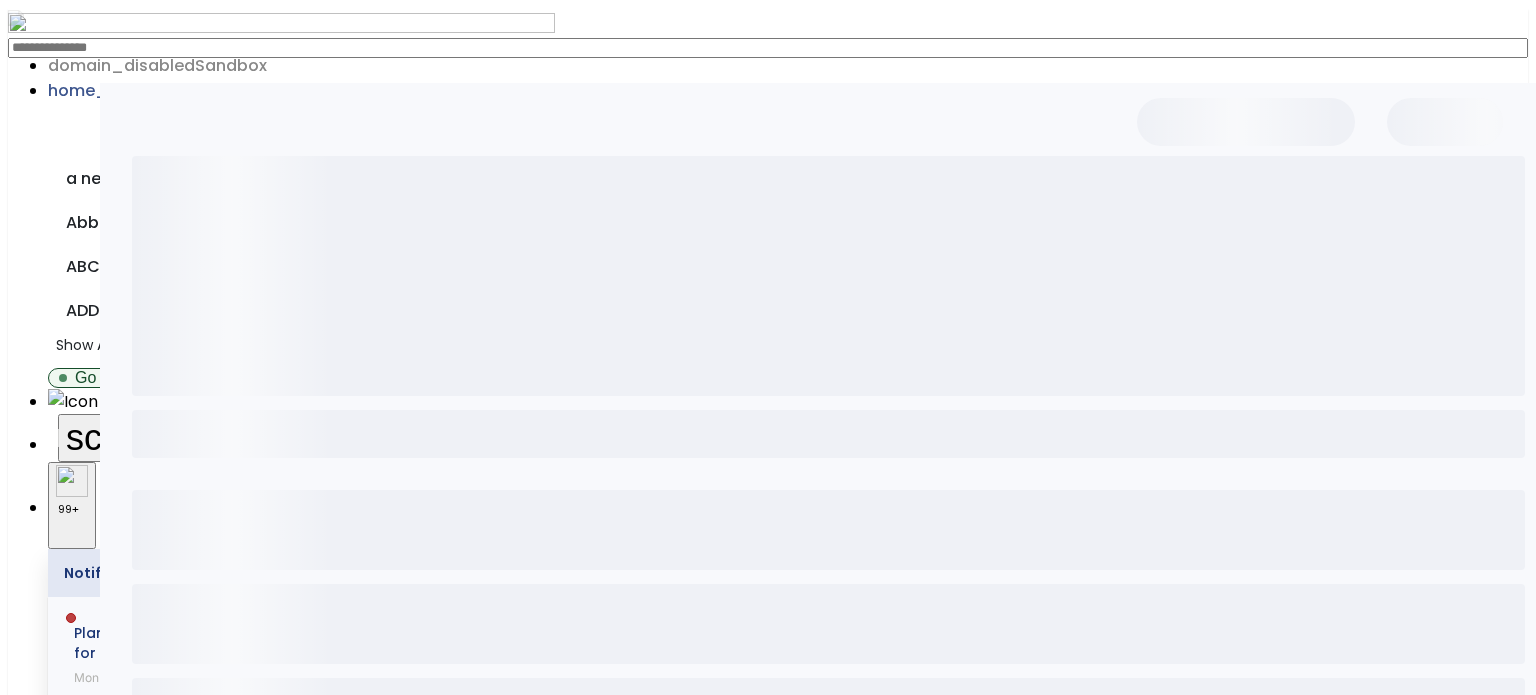 scroll, scrollTop: 0, scrollLeft: 0, axis: both 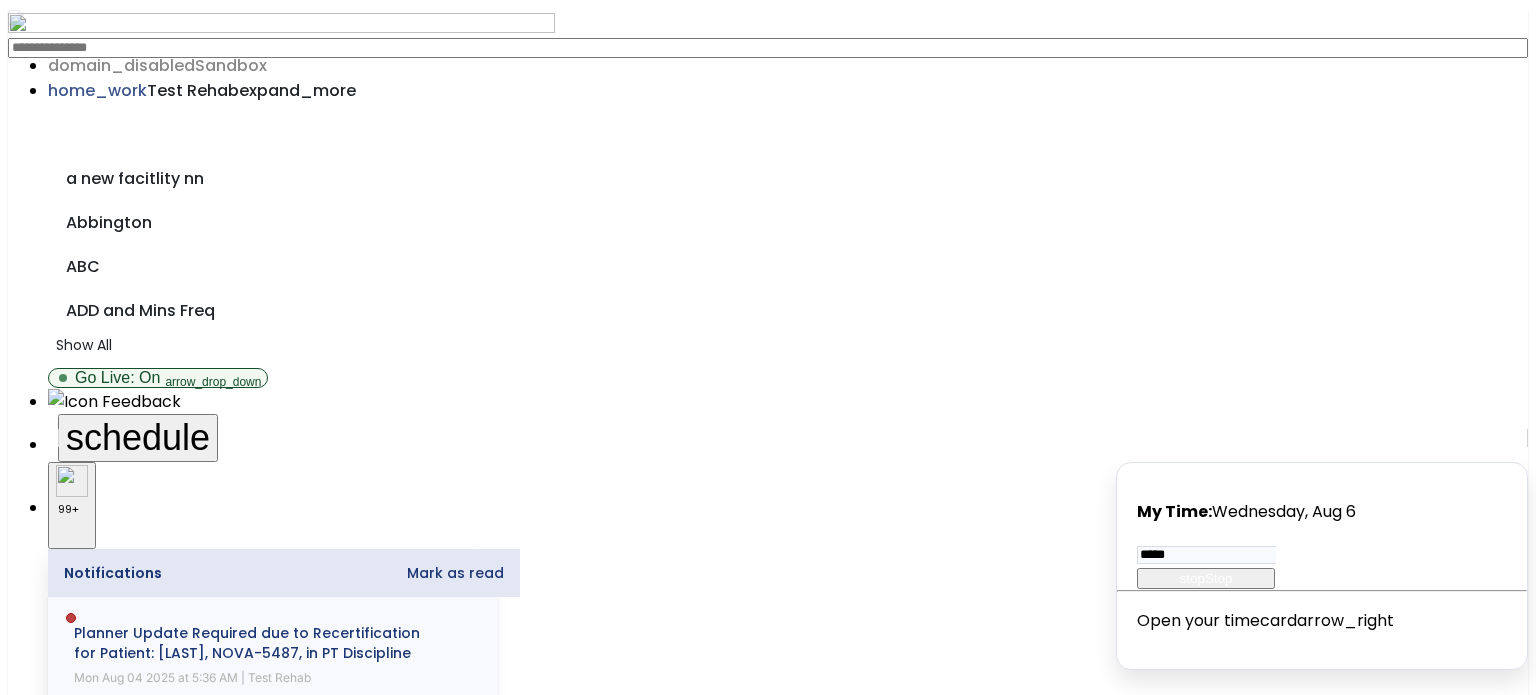 click on "Other" at bounding box center (768, 2195) 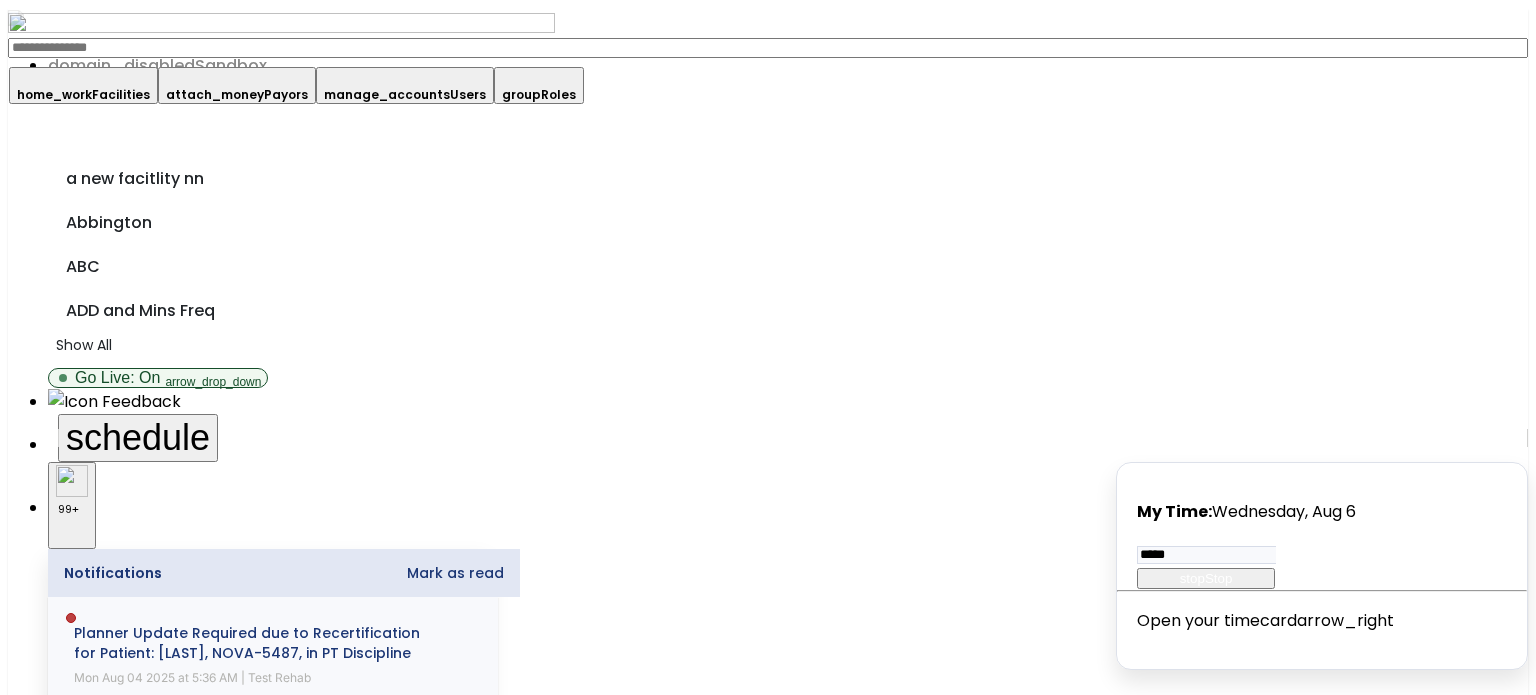 click on "manage_accounts  Users" at bounding box center (405, 85) 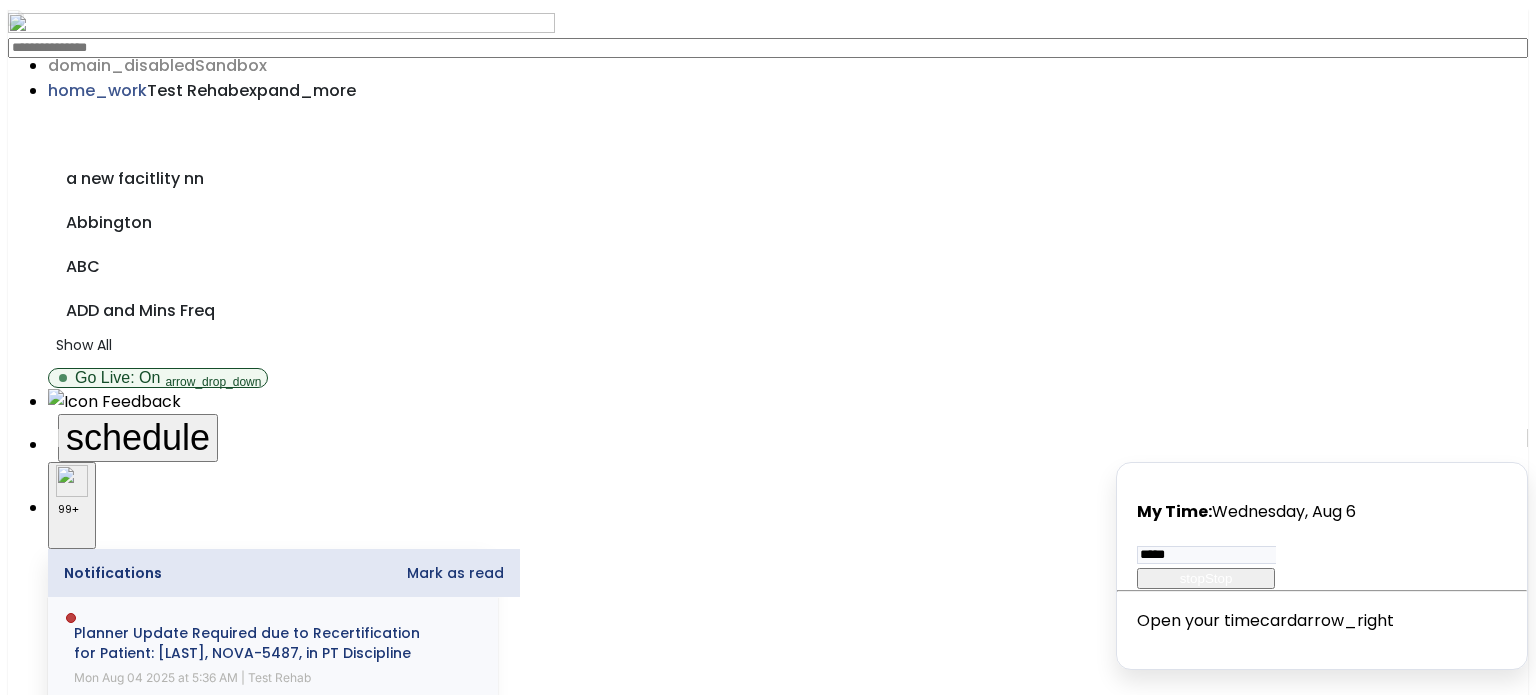 click on "**********" 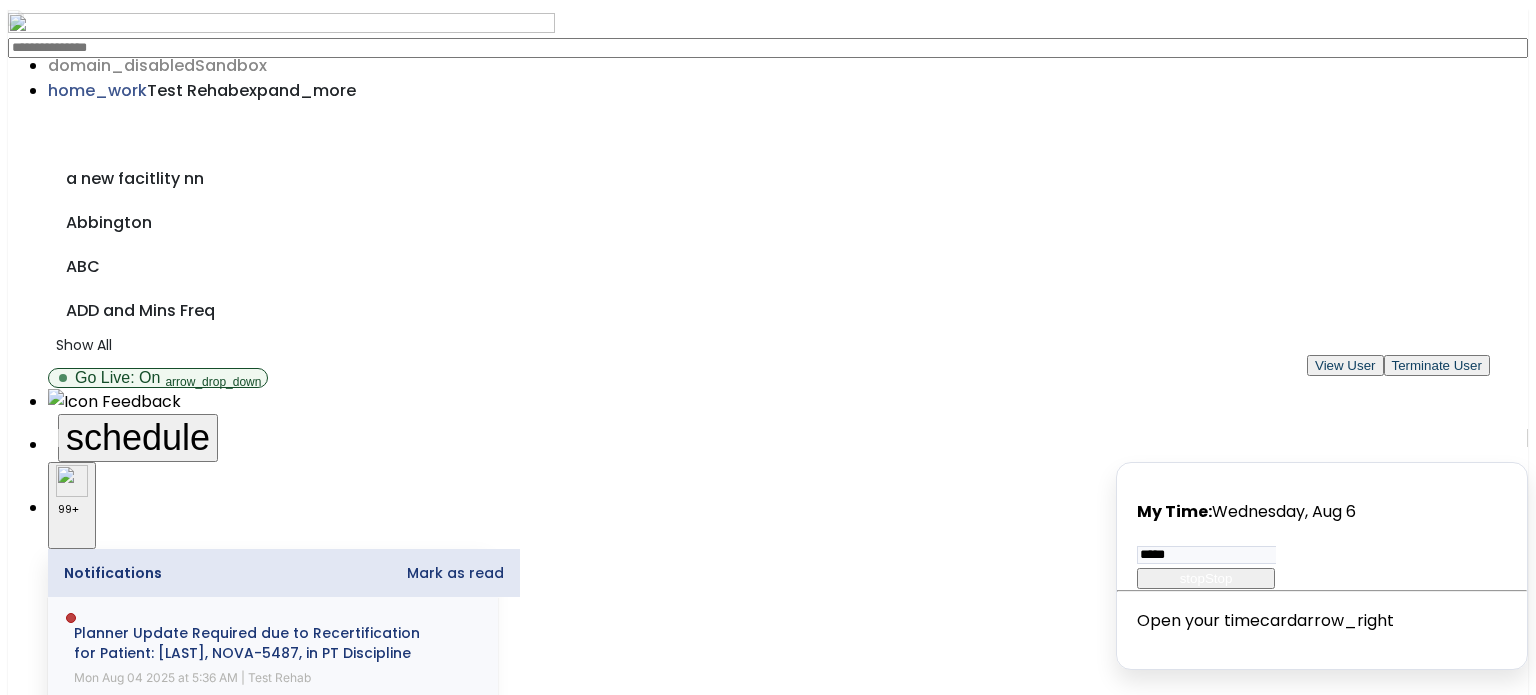 click on "View User" at bounding box center (1345, 365) 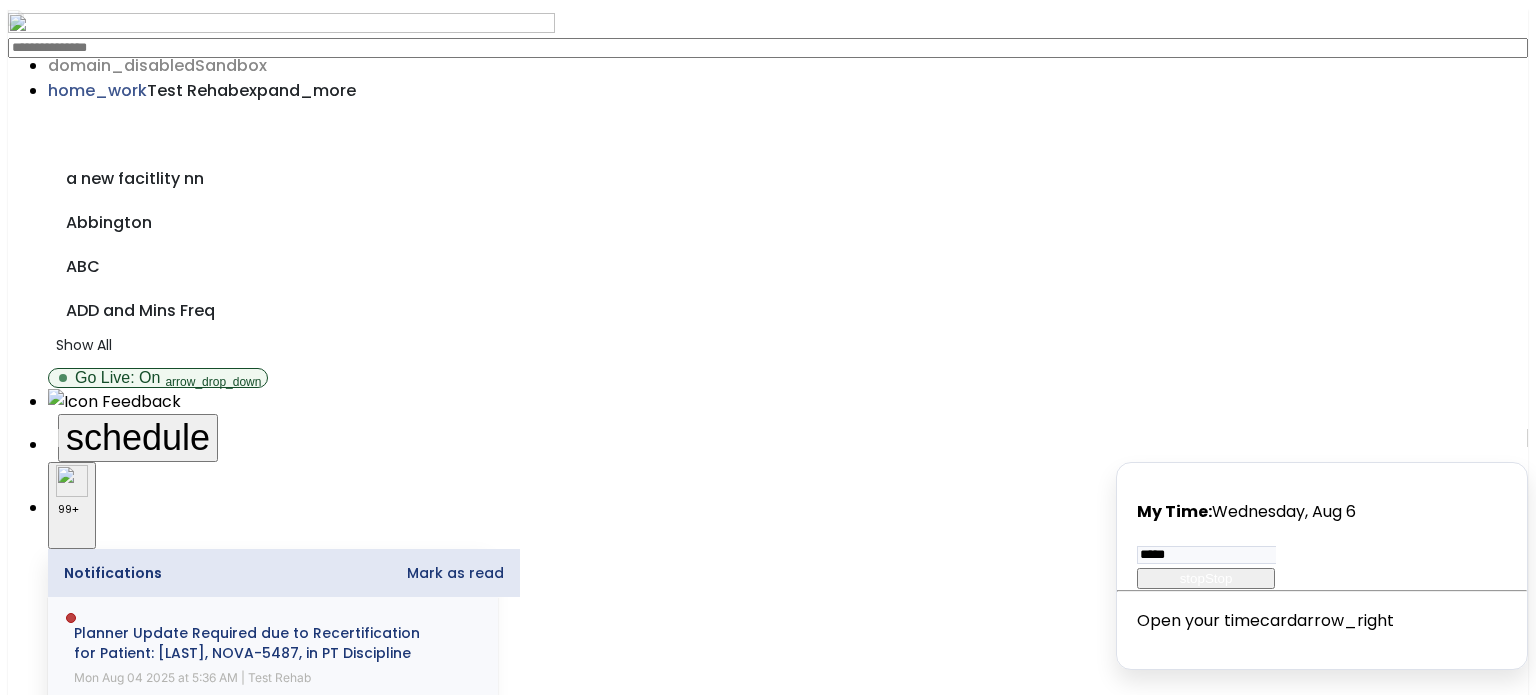 click on "arrow_back" 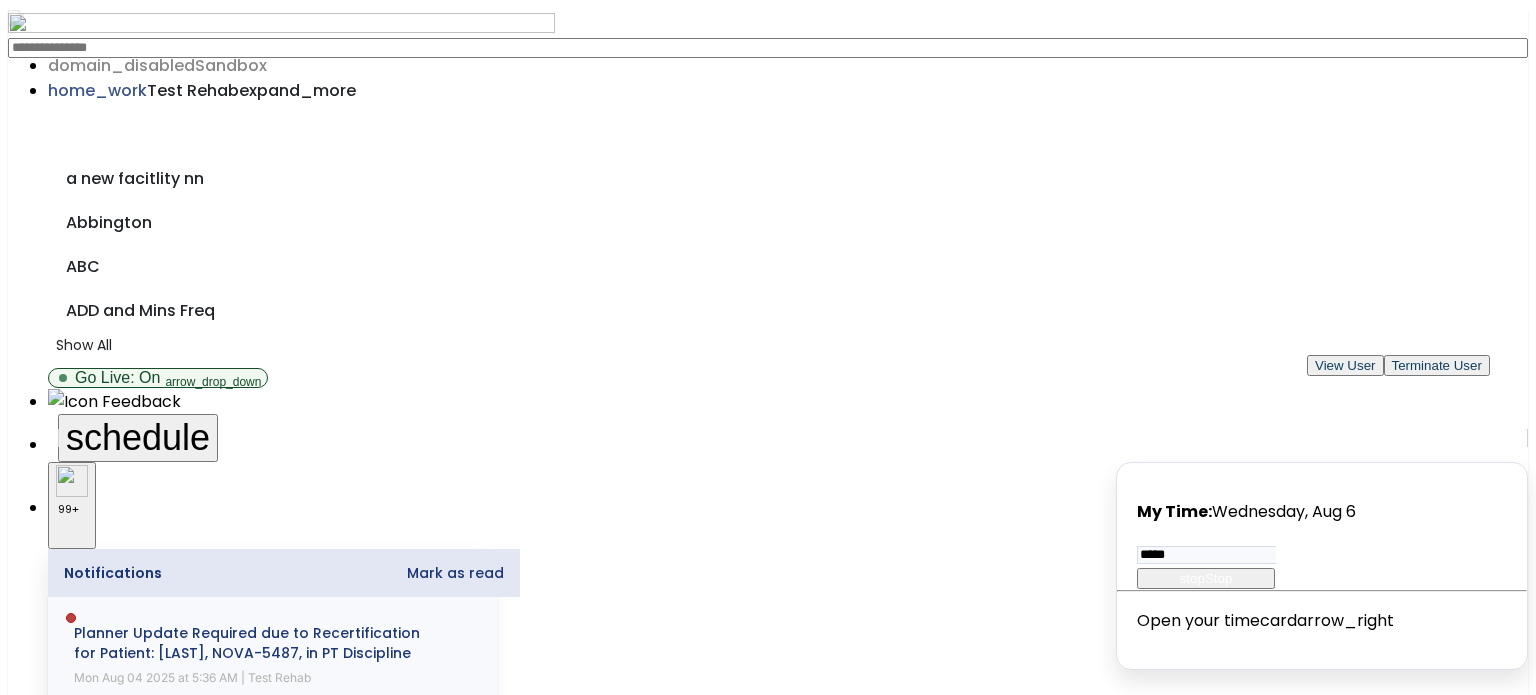 click on "View User" at bounding box center (1345, 365) 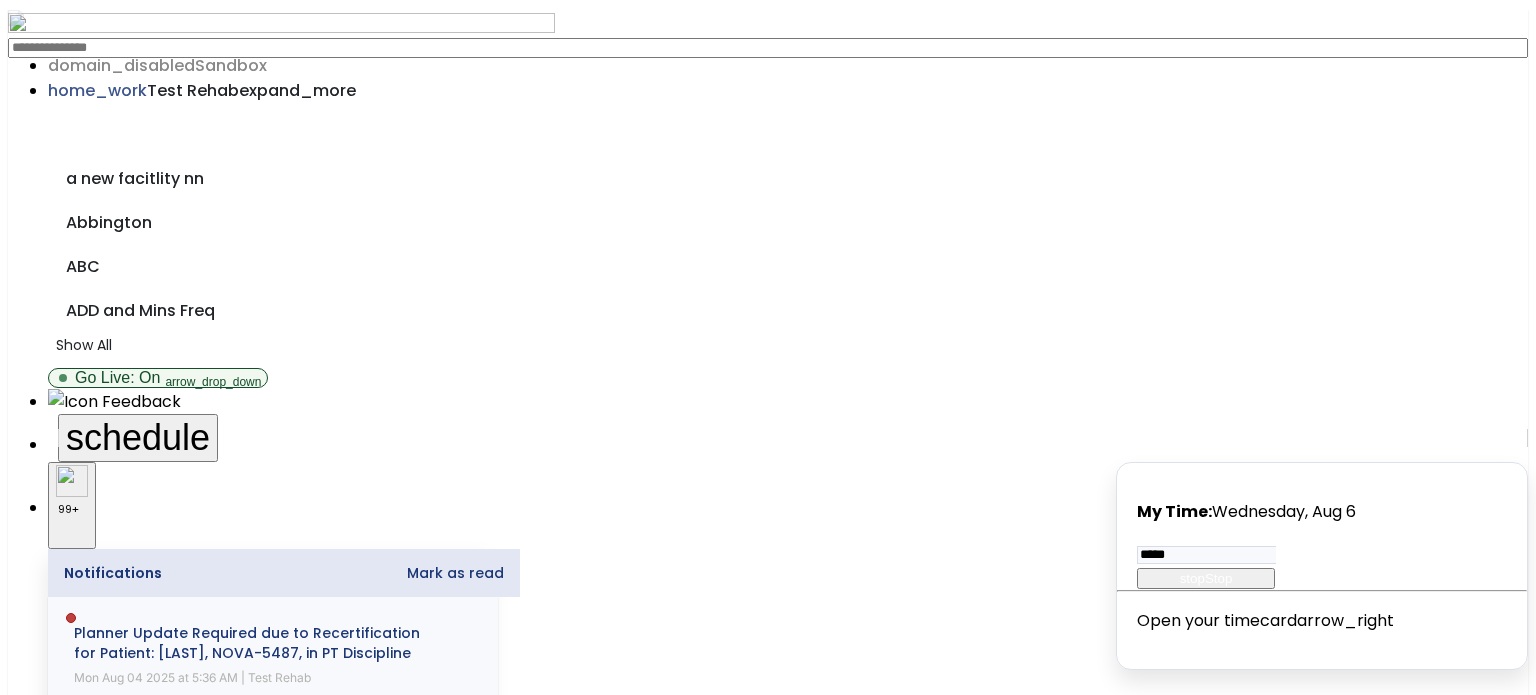 drag, startPoint x: 56, startPoint y: 271, endPoint x: 48, endPoint y: 235, distance: 36.878178 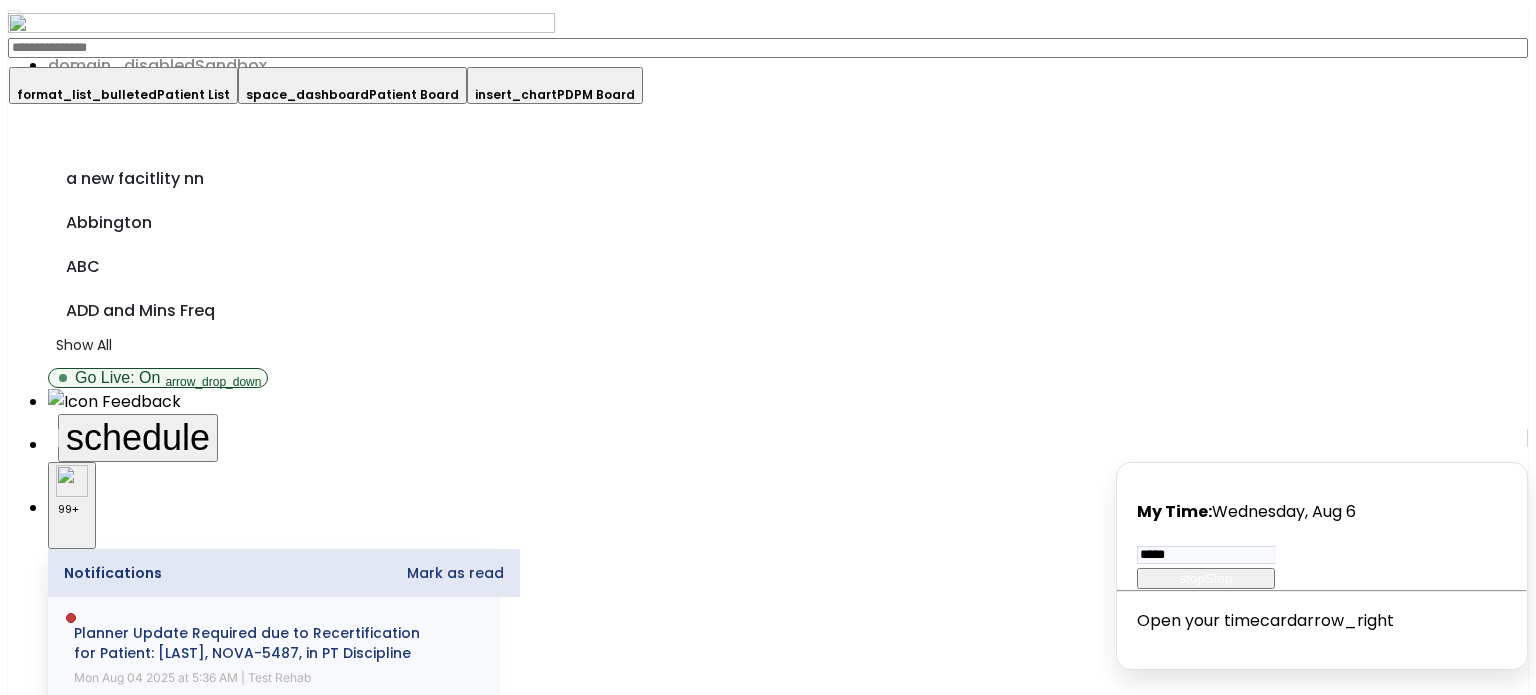 click at bounding box center [48, 1435] 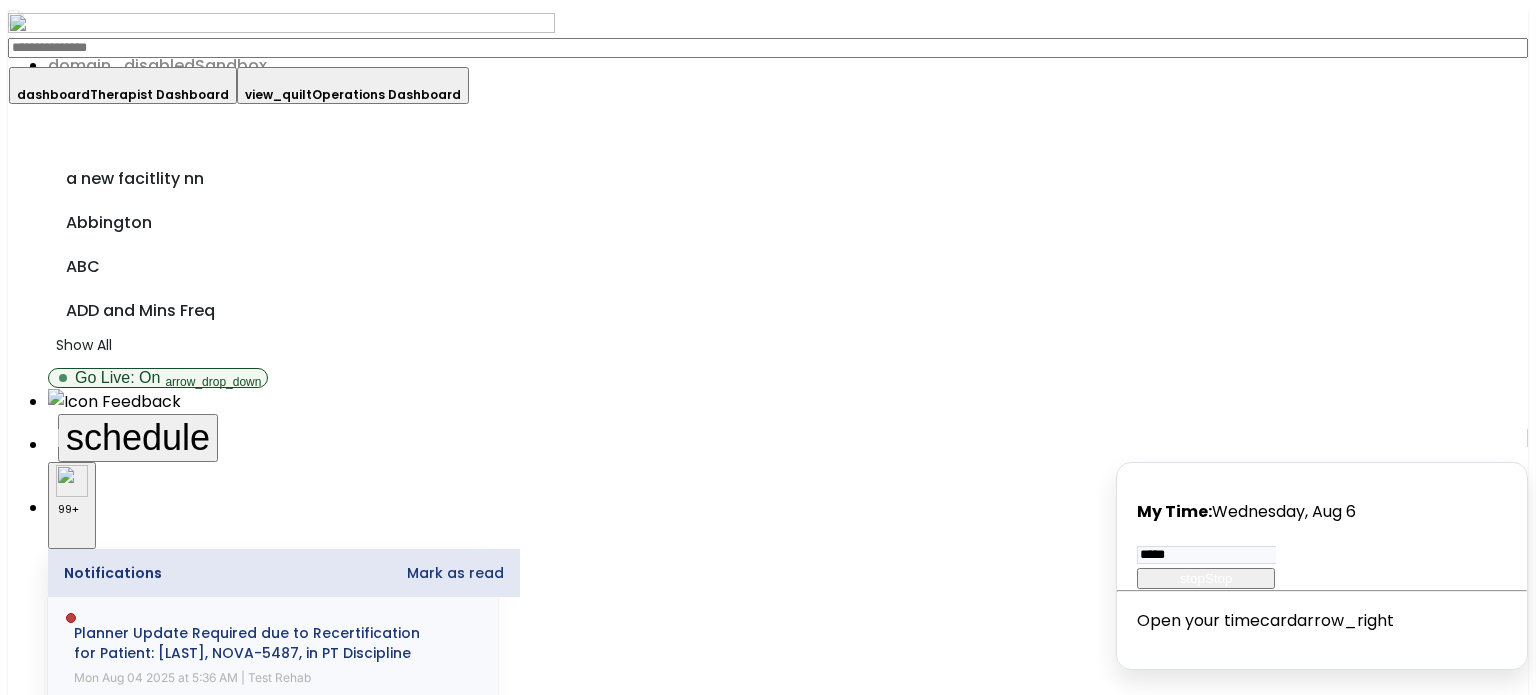 click on "dashboard  Therapist Dashboard" at bounding box center (123, 85) 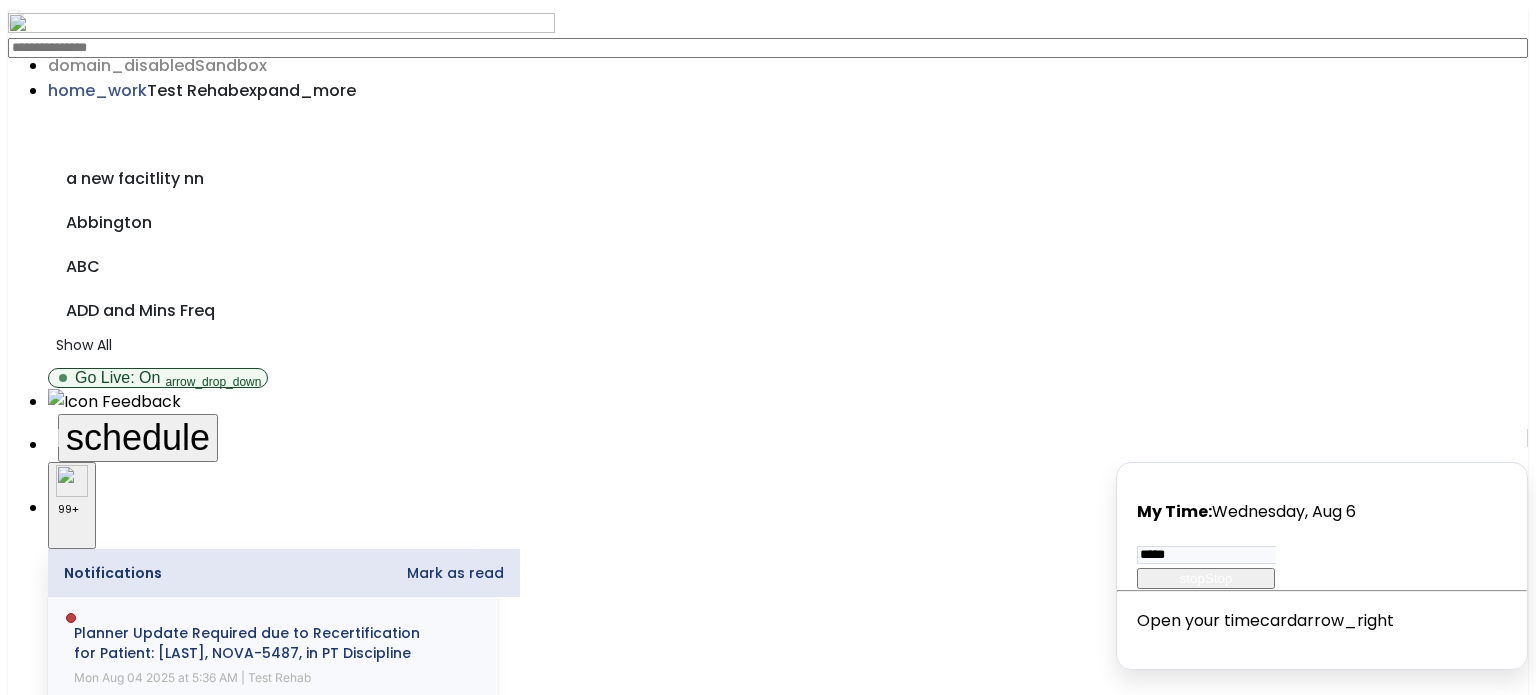 click on "draft   open_in_new" 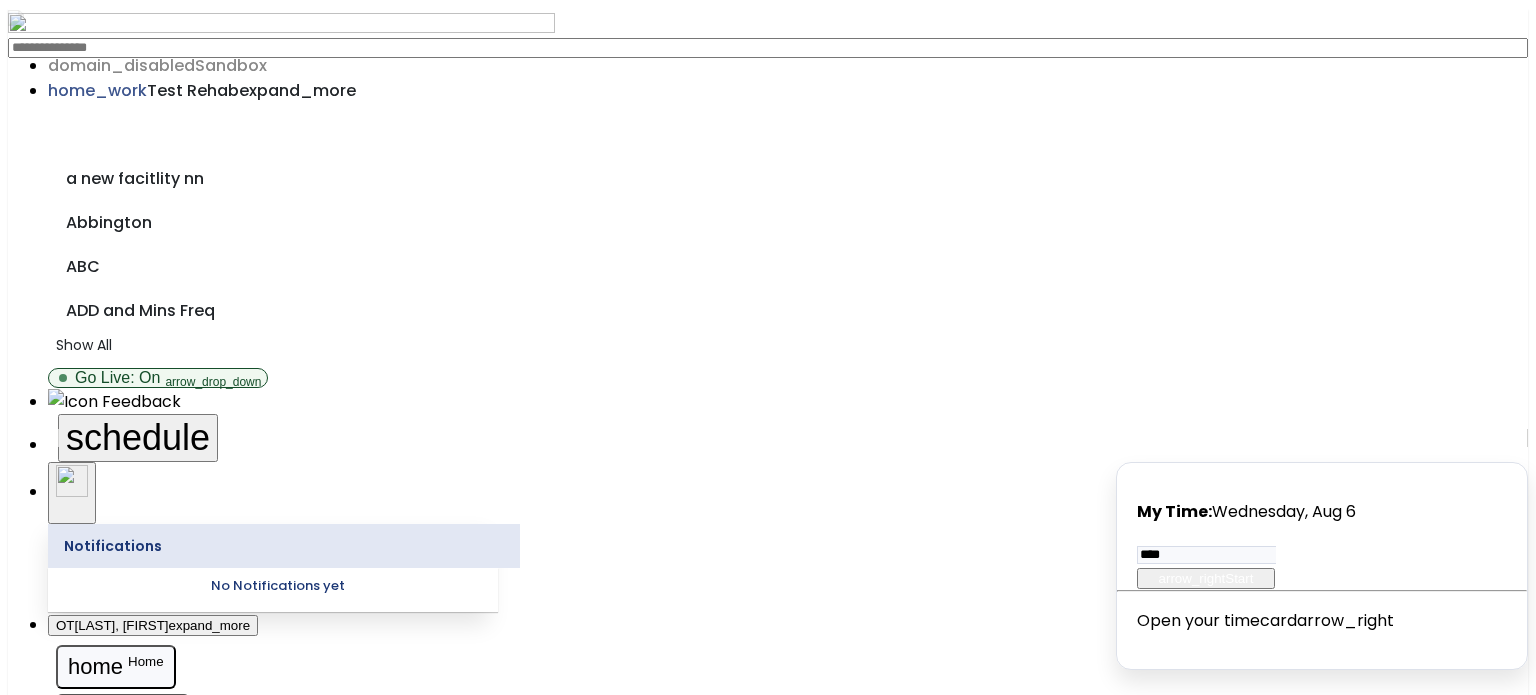 scroll, scrollTop: 0, scrollLeft: 0, axis: both 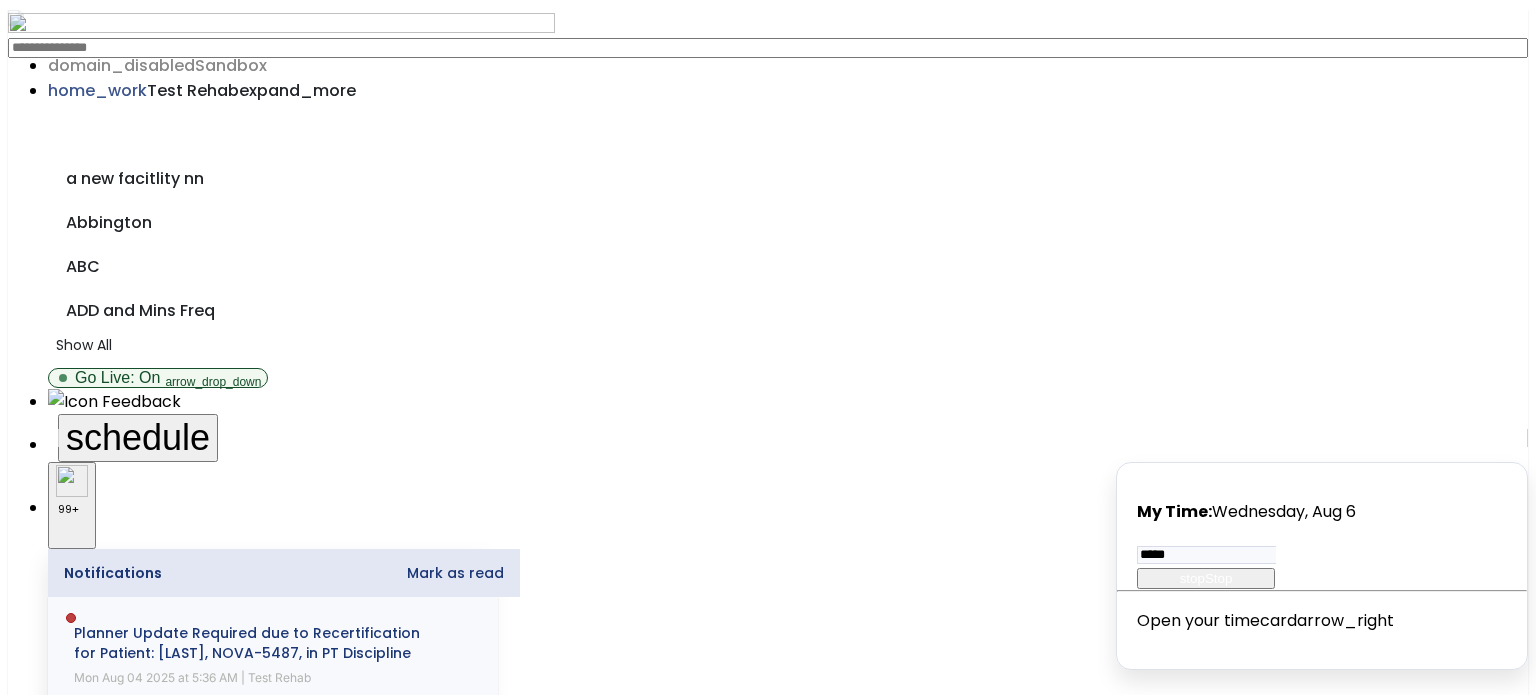 click on "Date Signed" 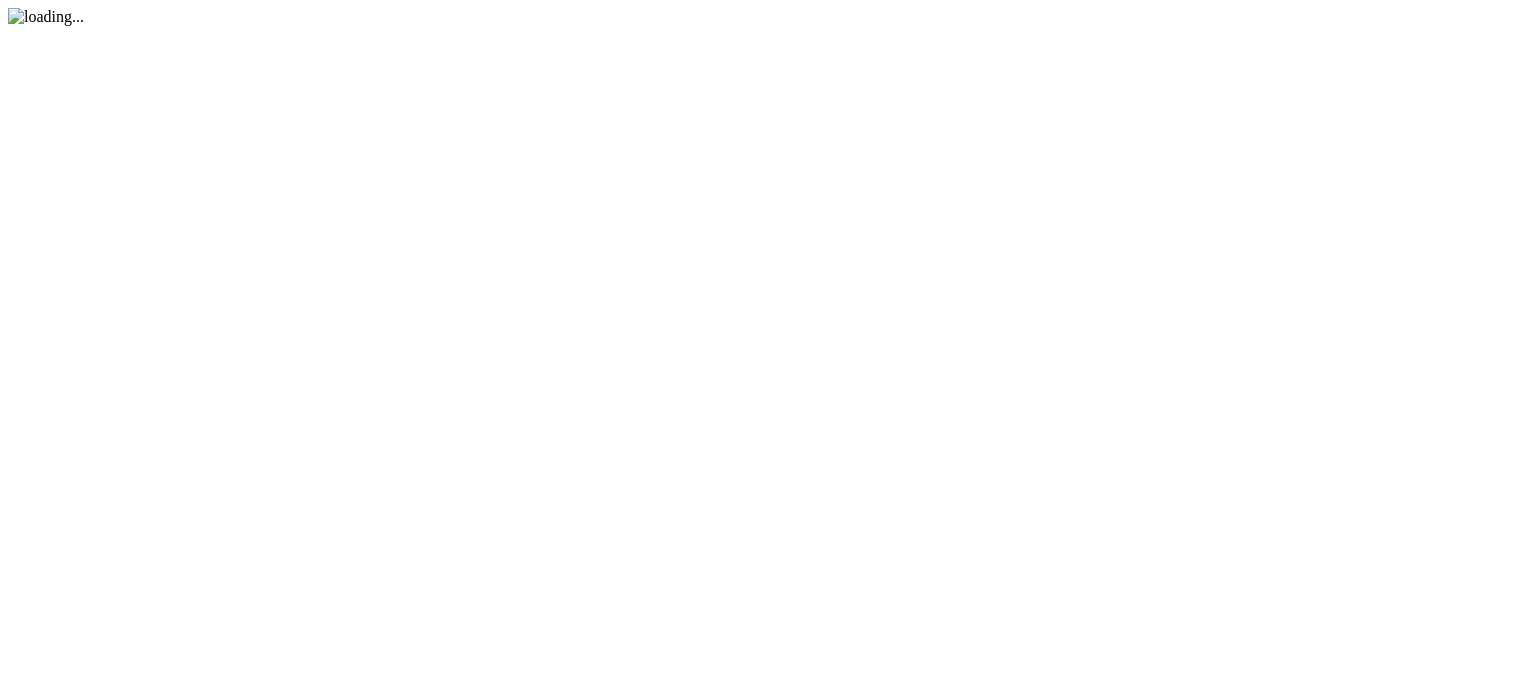 scroll, scrollTop: 0, scrollLeft: 0, axis: both 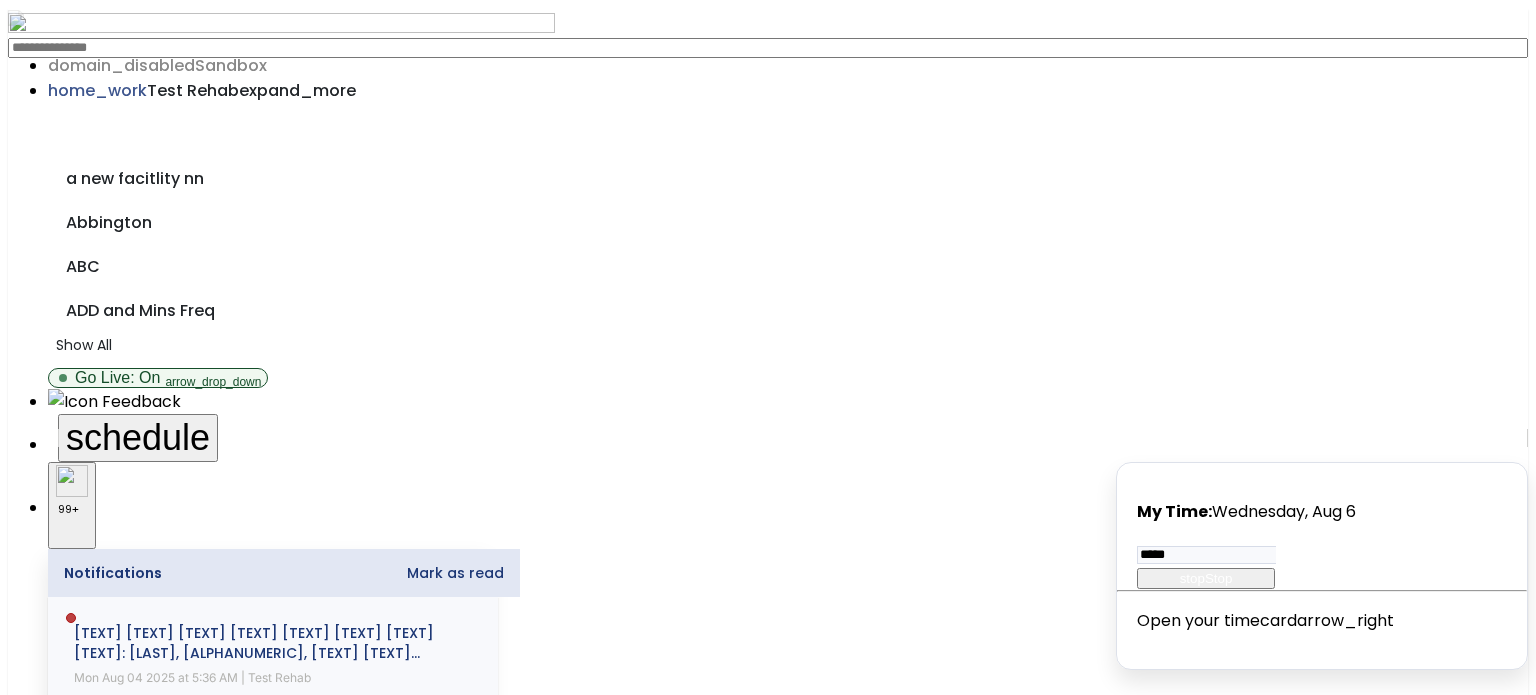 click on "Other" at bounding box center (768, 2195) 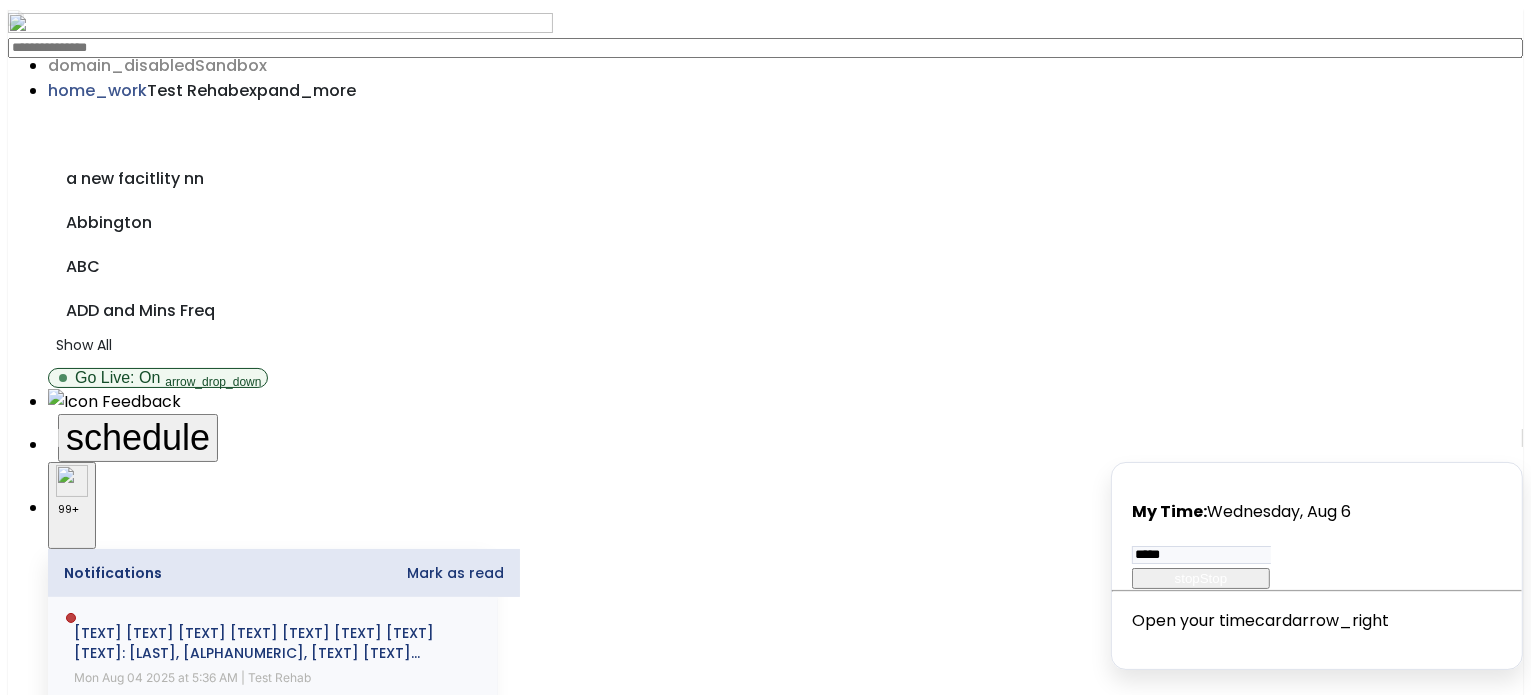 click on "All" at bounding box center (85, 2781) 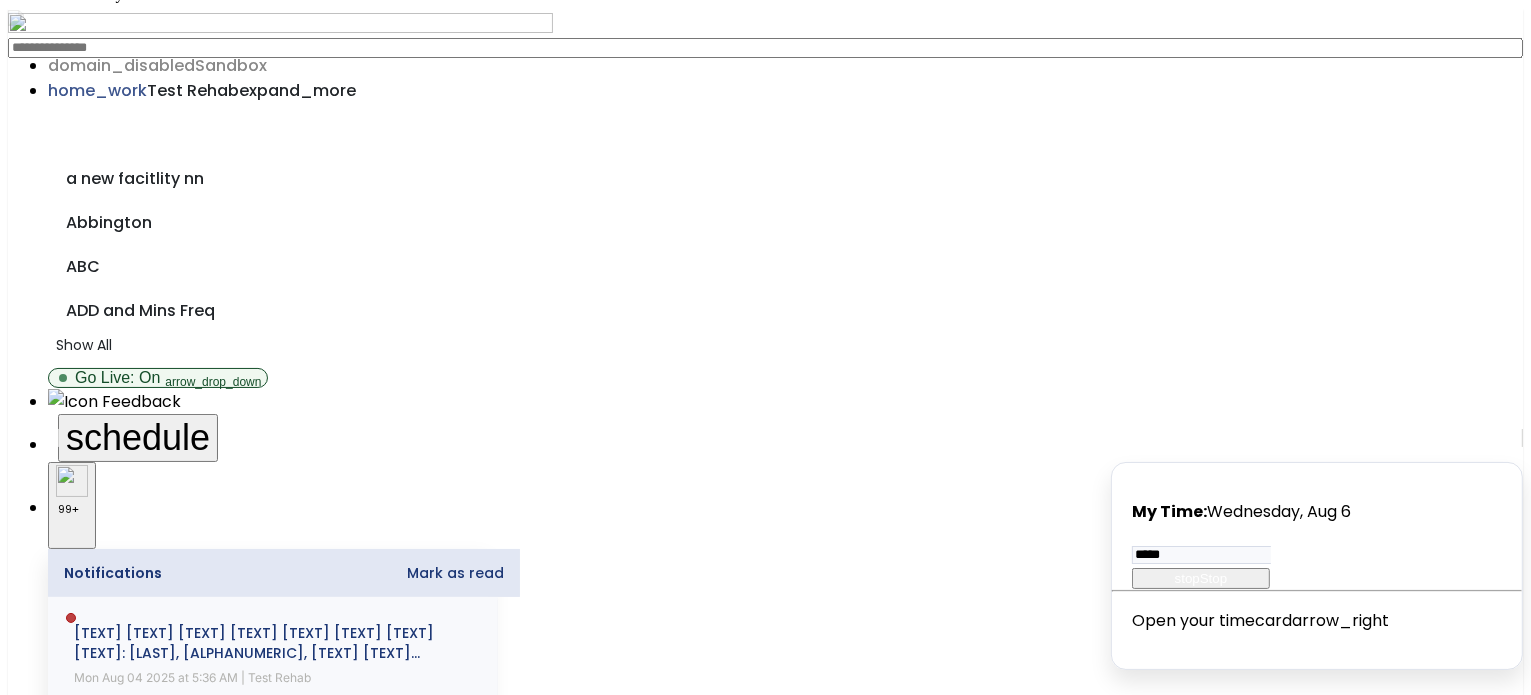 click on "Clear All" at bounding box center (41, 3221) 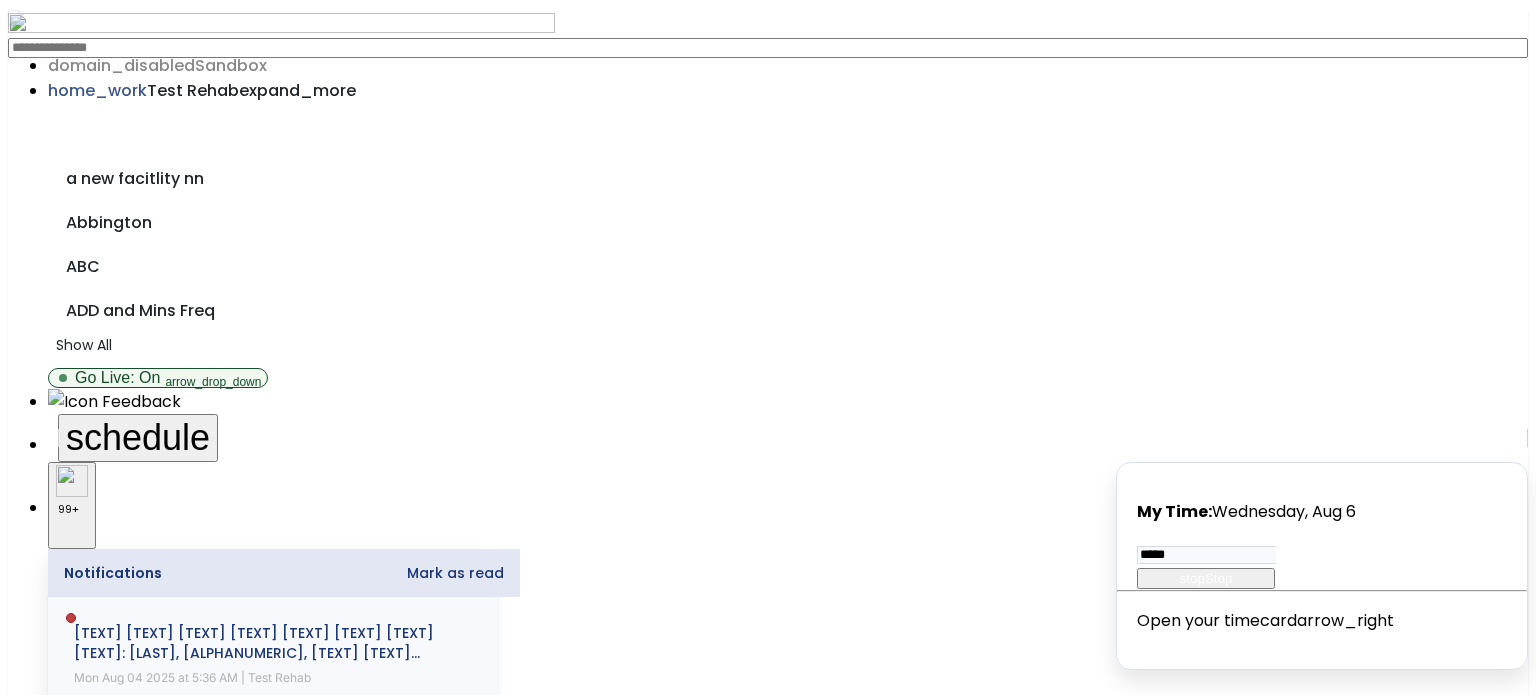 click on "Date of Service" 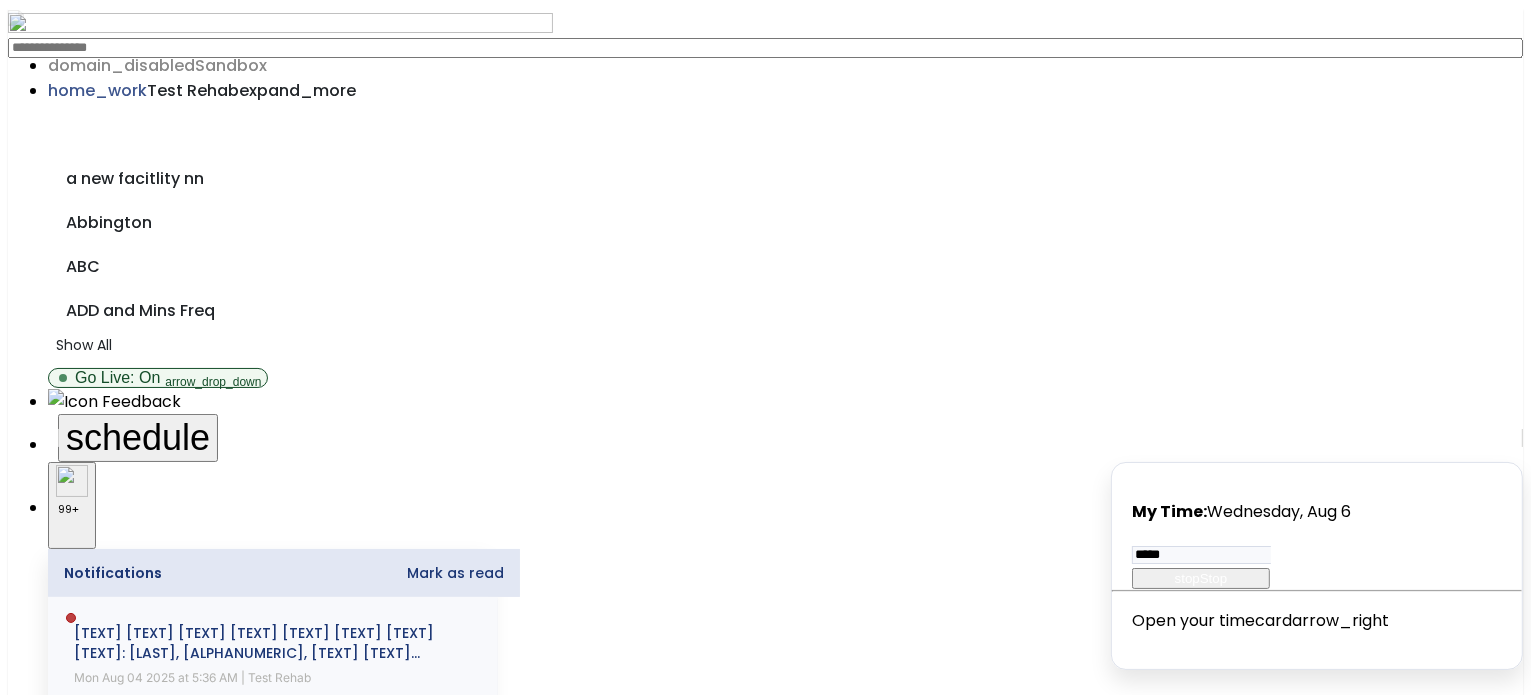 click at bounding box center [765, 2671] 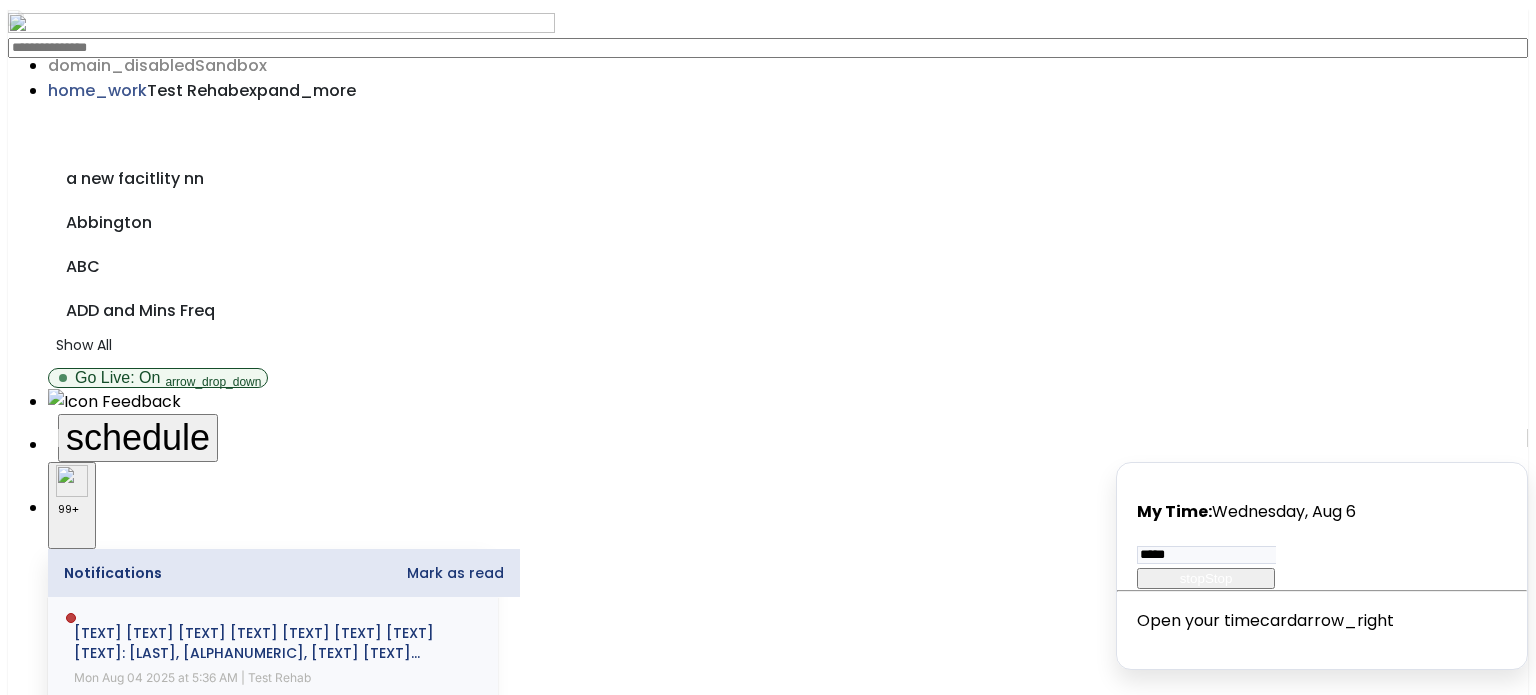 click on "Electronic  51" at bounding box center [768, 2159] 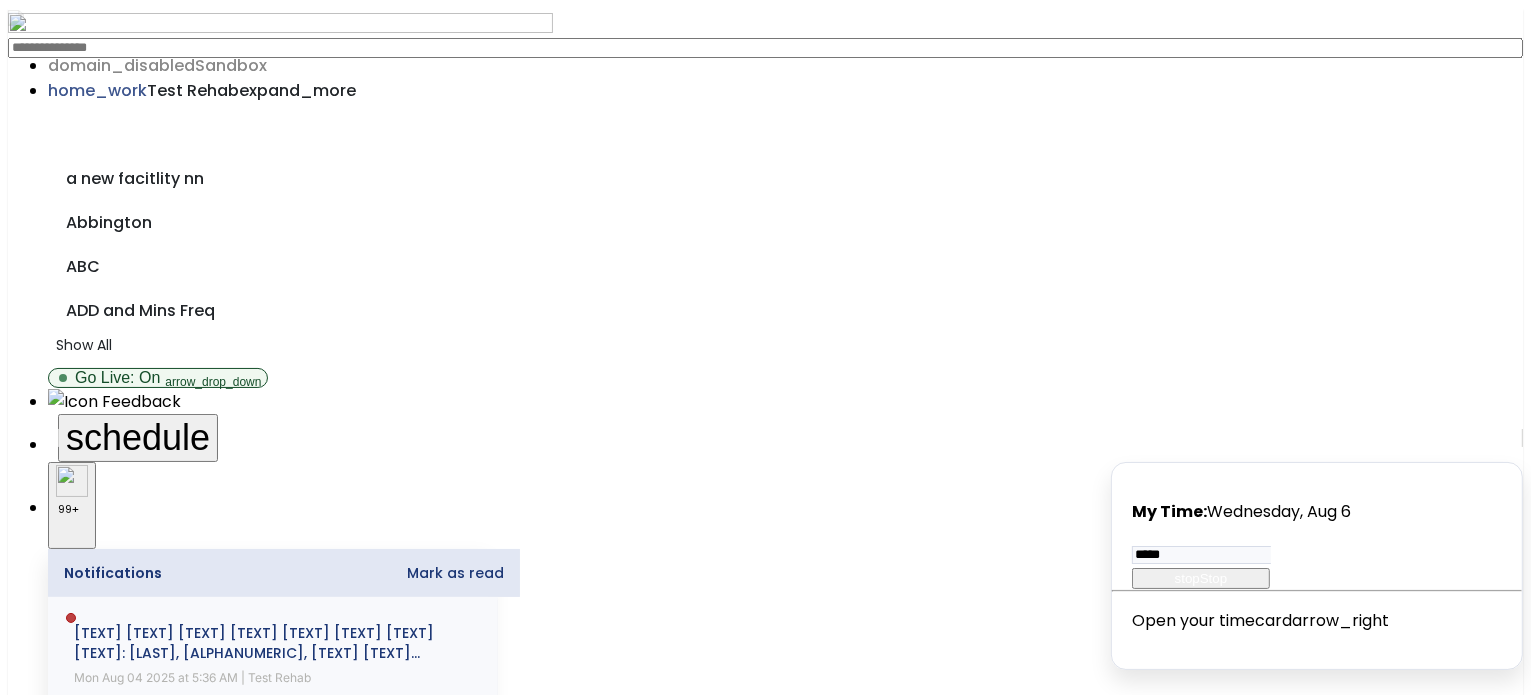 click on "All" at bounding box center (85, 2781) 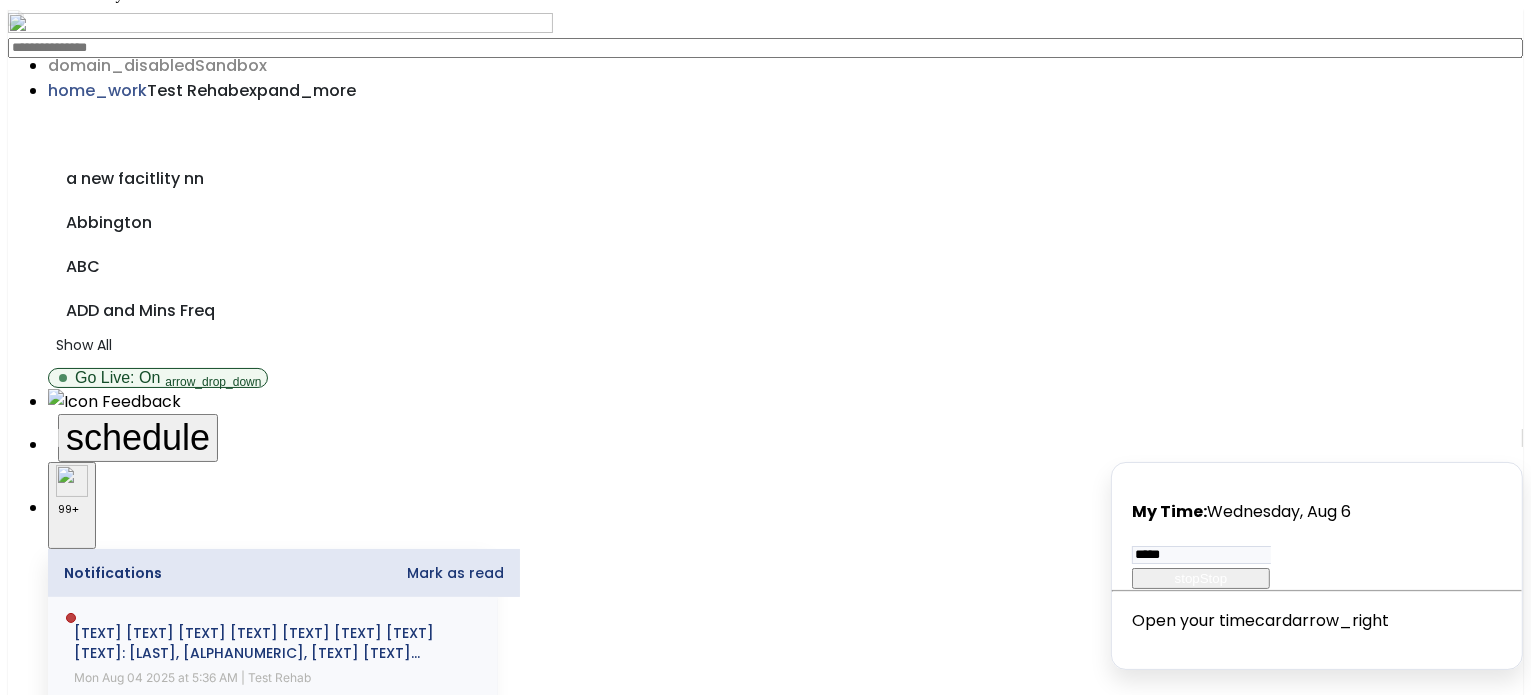 drag, startPoint x: 948, startPoint y: 139, endPoint x: 845, endPoint y: 190, distance: 114.93476 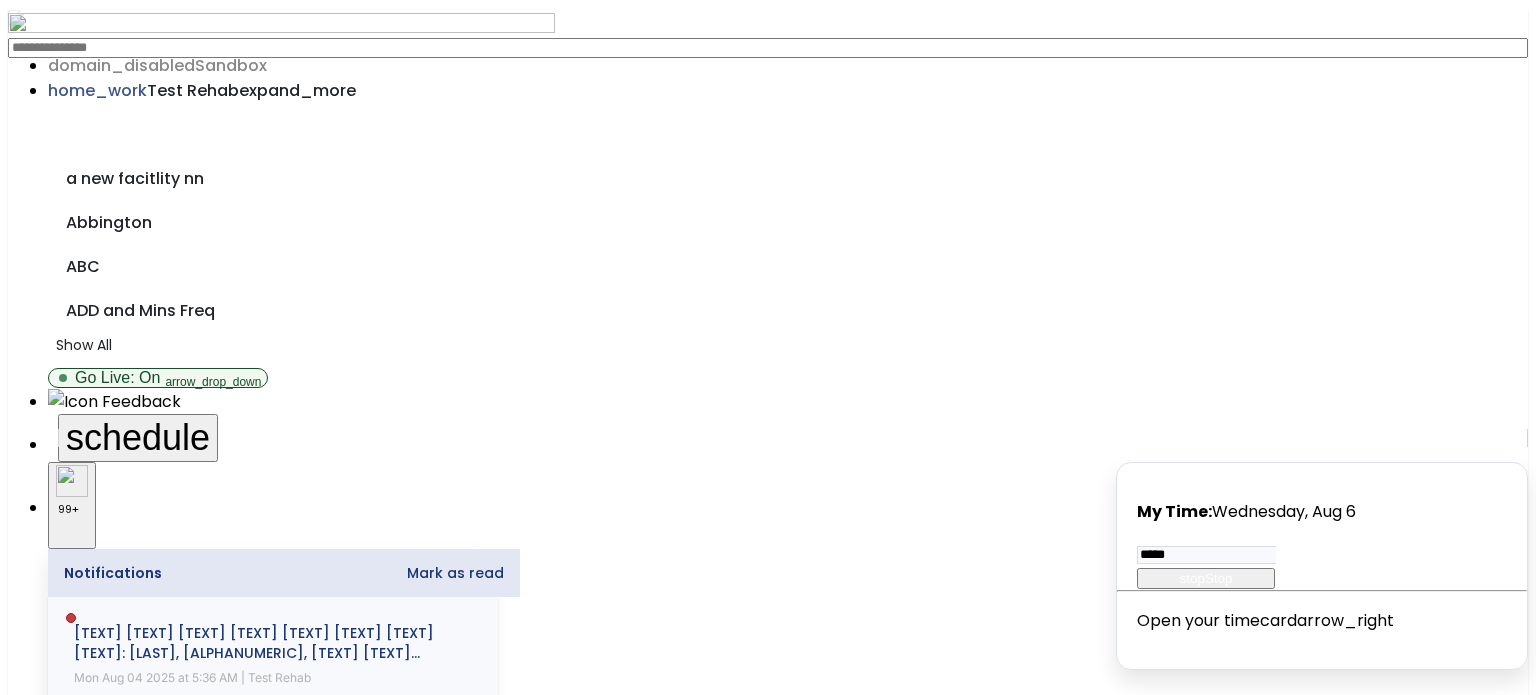 click on "menu" at bounding box center [47, 1974] 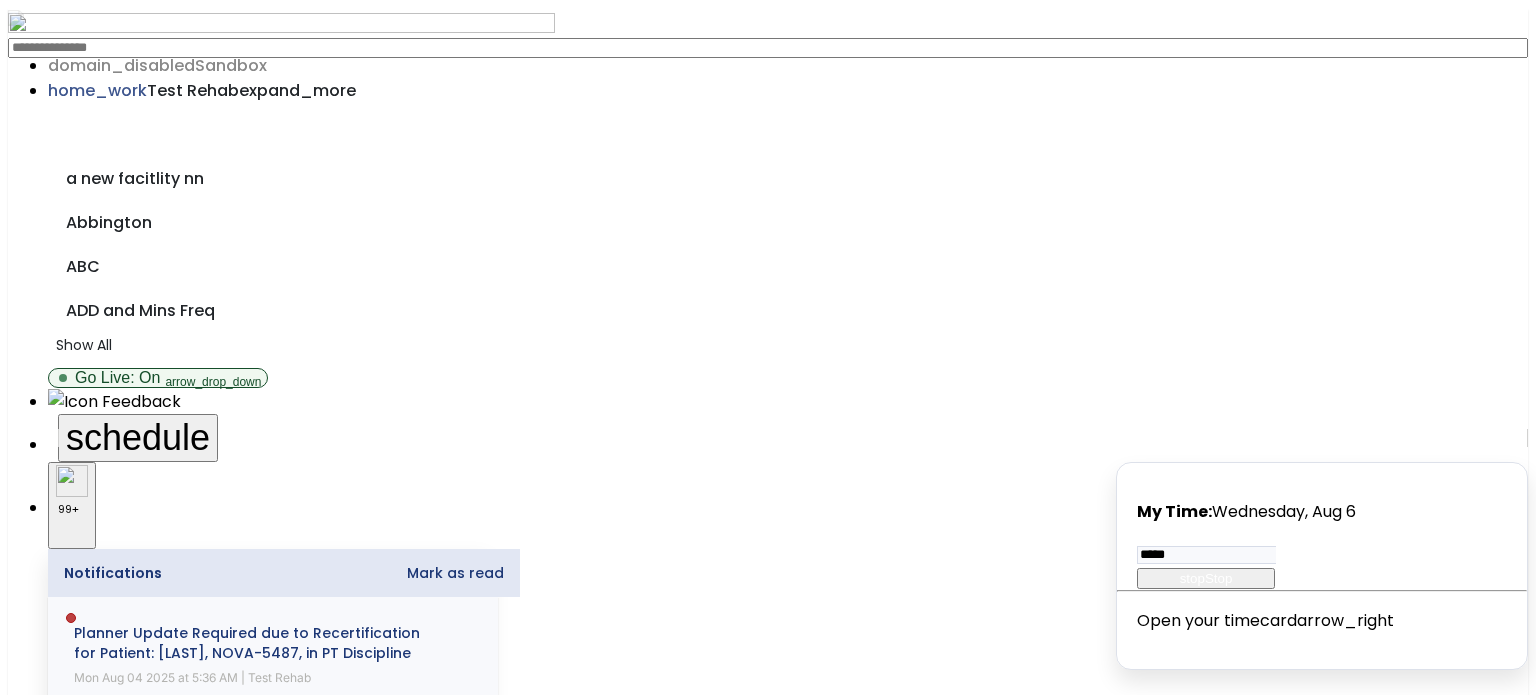 scroll, scrollTop: 0, scrollLeft: 0, axis: both 